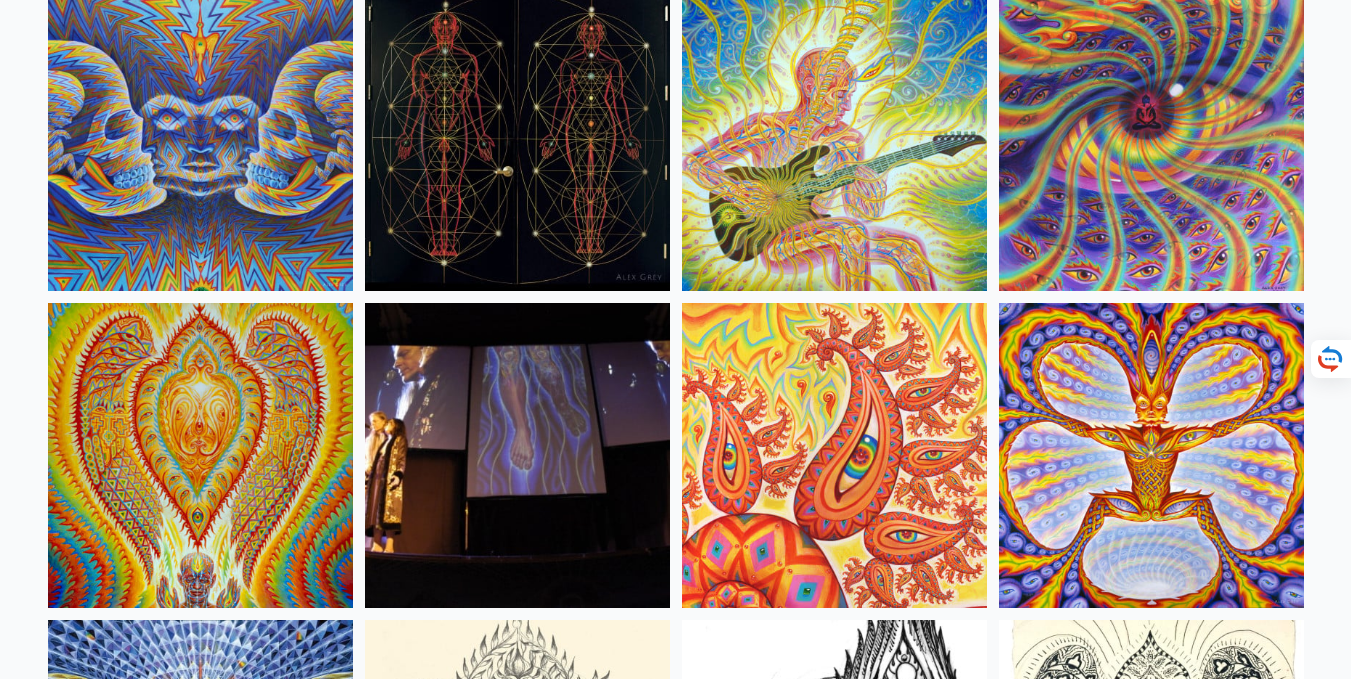 scroll, scrollTop: 10700, scrollLeft: 0, axis: vertical 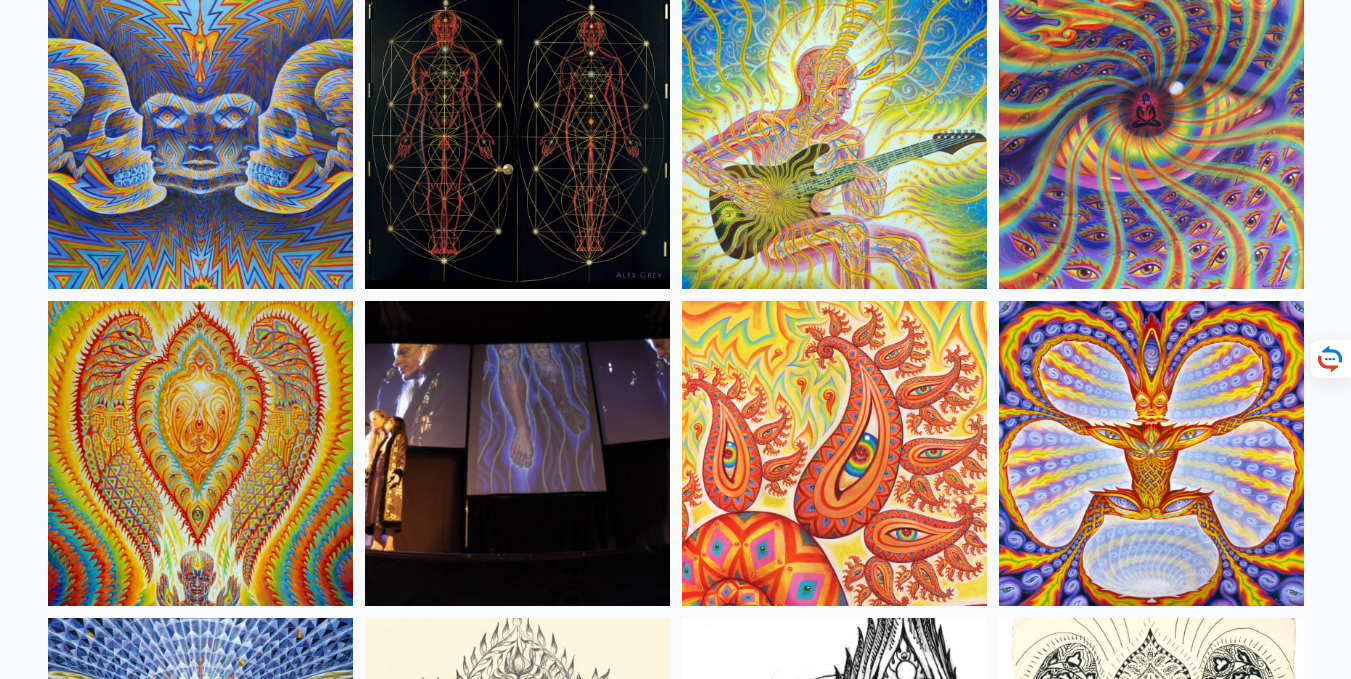 click at bounding box center (834, 136) 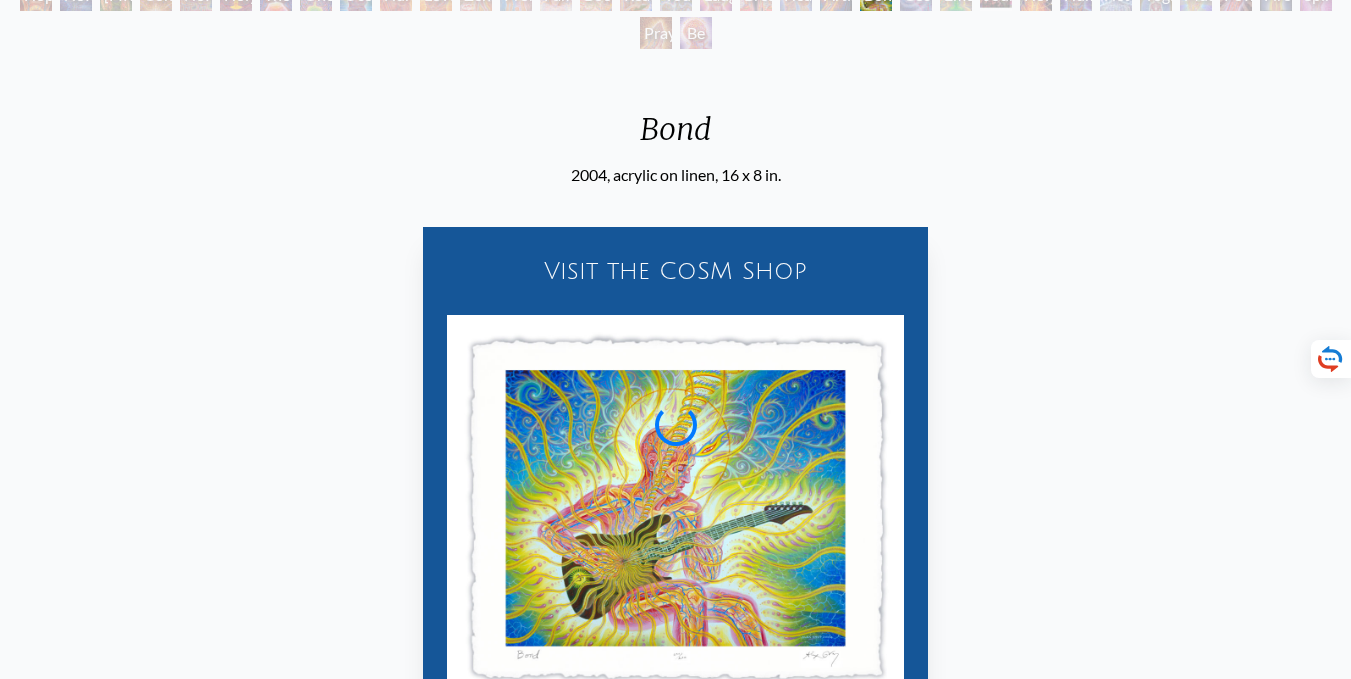 scroll, scrollTop: 300, scrollLeft: 0, axis: vertical 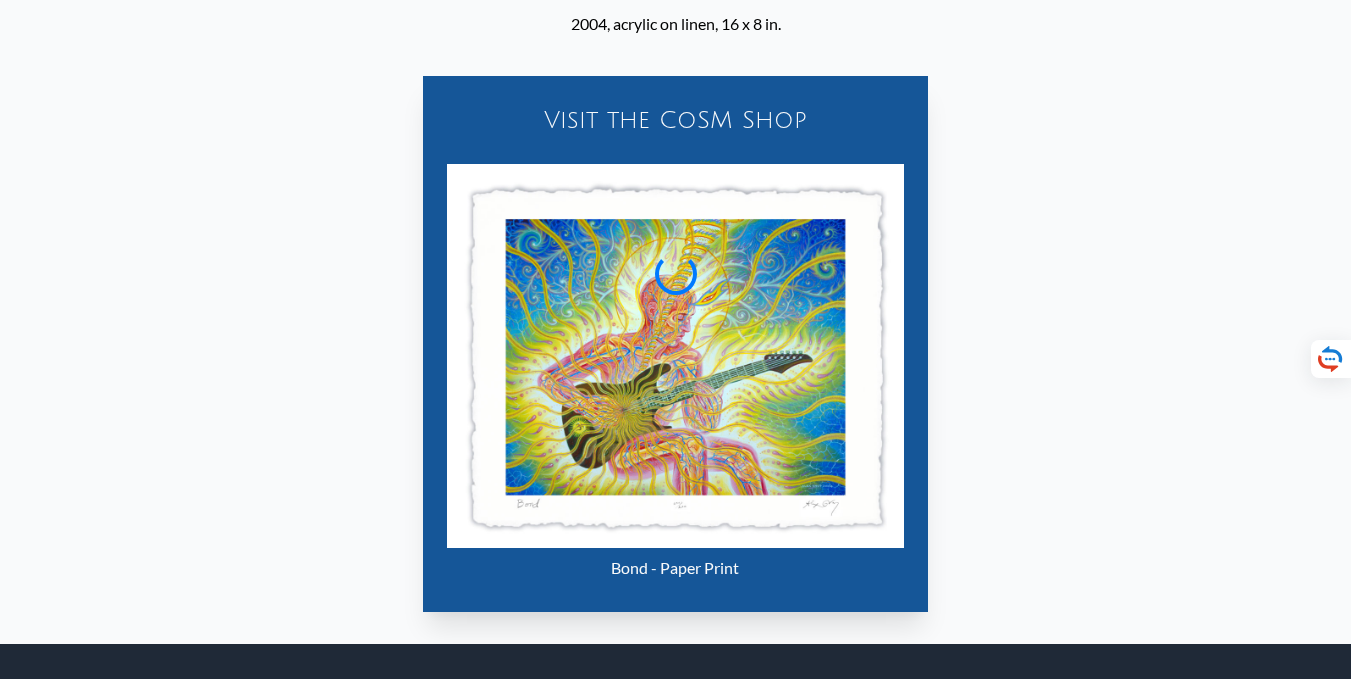 click on "Visit the CoSM Shop
Bond - Paper Print" at bounding box center (675, 332) 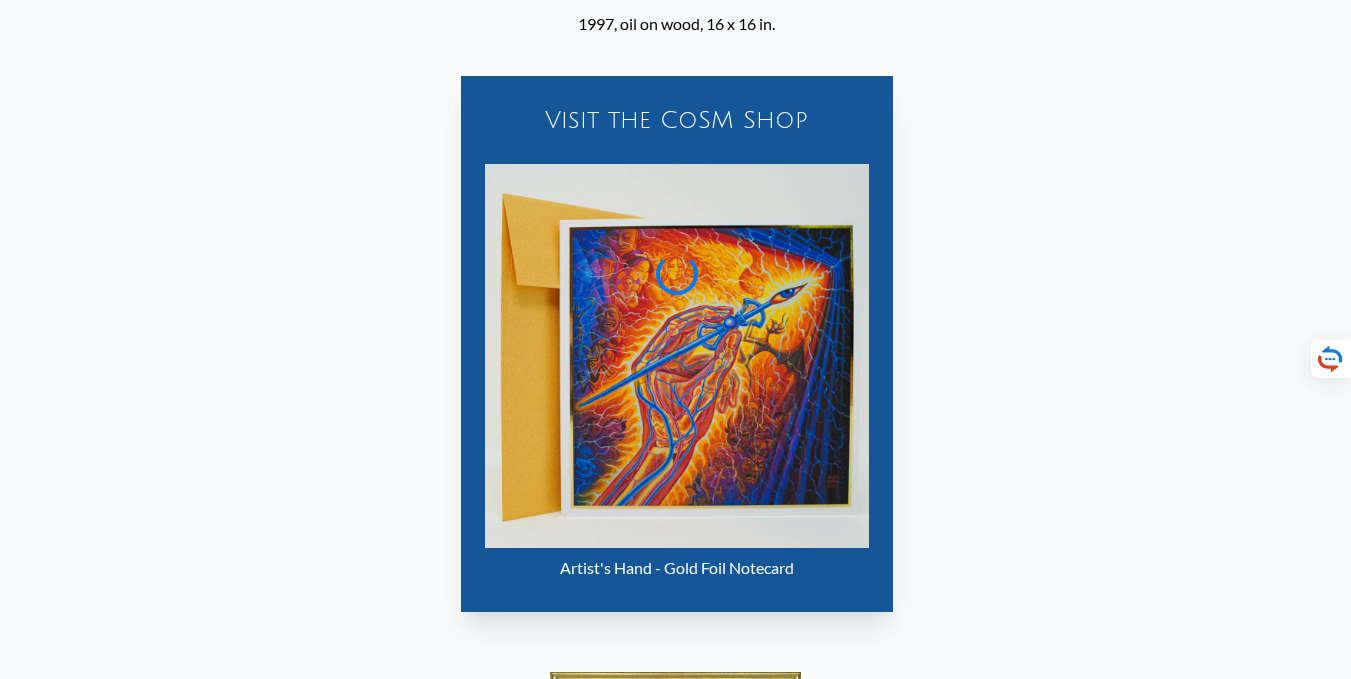 click on "Visit the CoSM Shop
Artist's Hand - Gold Foil Notecard" at bounding box center (676, 332) 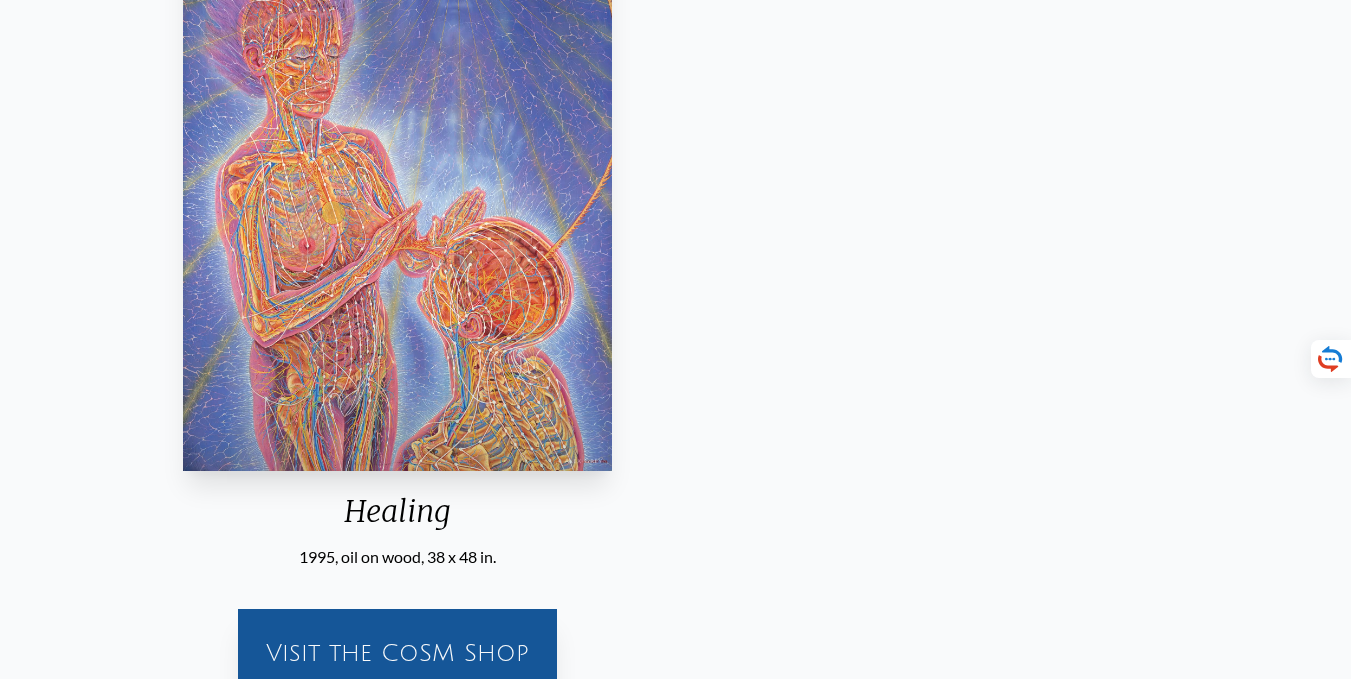 click on "Healing
1995,  oil on wood, 38 x 48 in.
Visit the CoSM Shop" at bounding box center [397, 316] 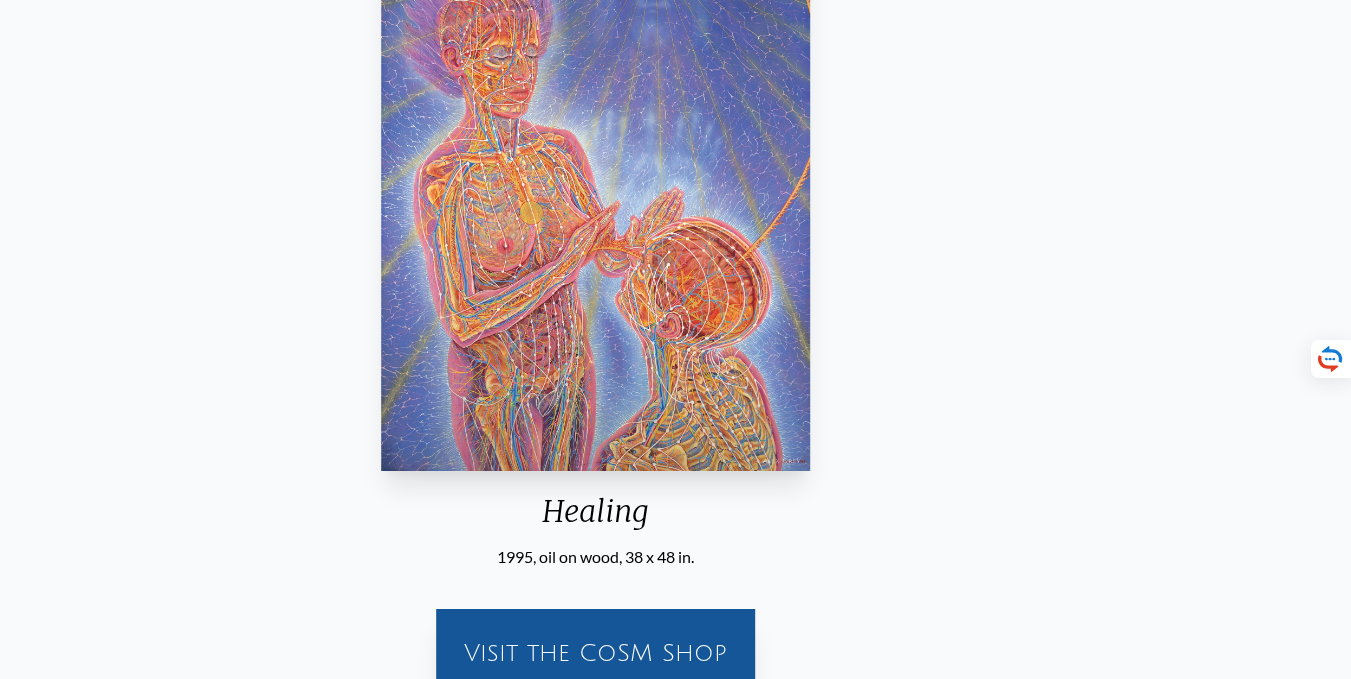 click on "Healing
1995,  oil on wood, 38 x 48 in.
Visit the CoSM Shop" at bounding box center [595, 316] 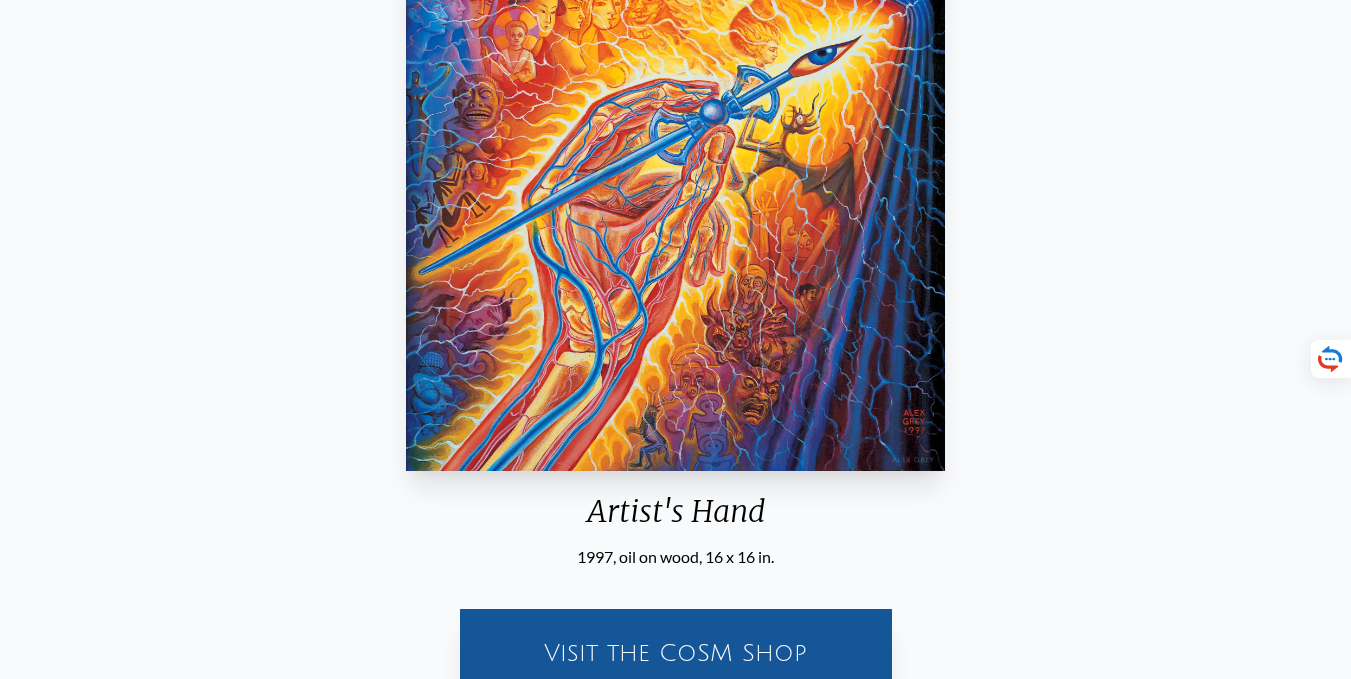 click on "Artist's Hand
1997,  oil on wood, 16 x 16 in.
Visit the CoSM Shop
Artist's Hand - Gold Foil Notecard" at bounding box center (675, 540) 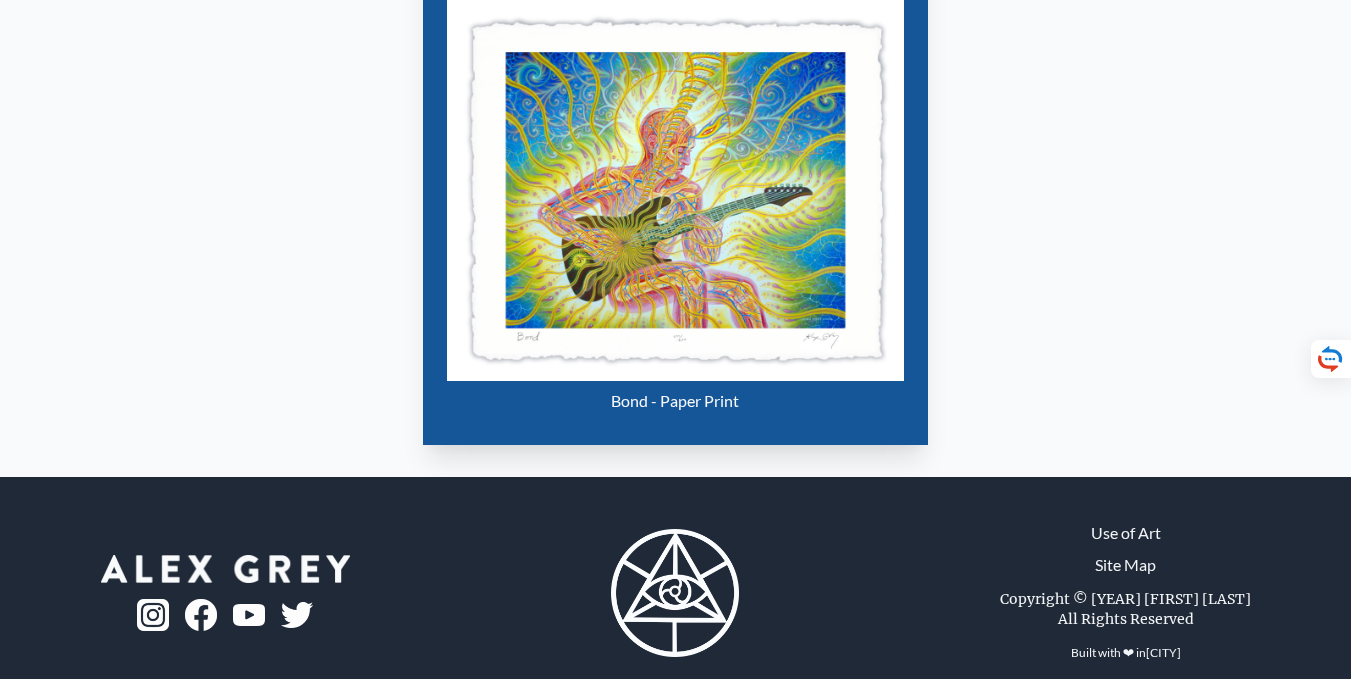 drag, startPoint x: 634, startPoint y: 403, endPoint x: 620, endPoint y: 414, distance: 17.804493 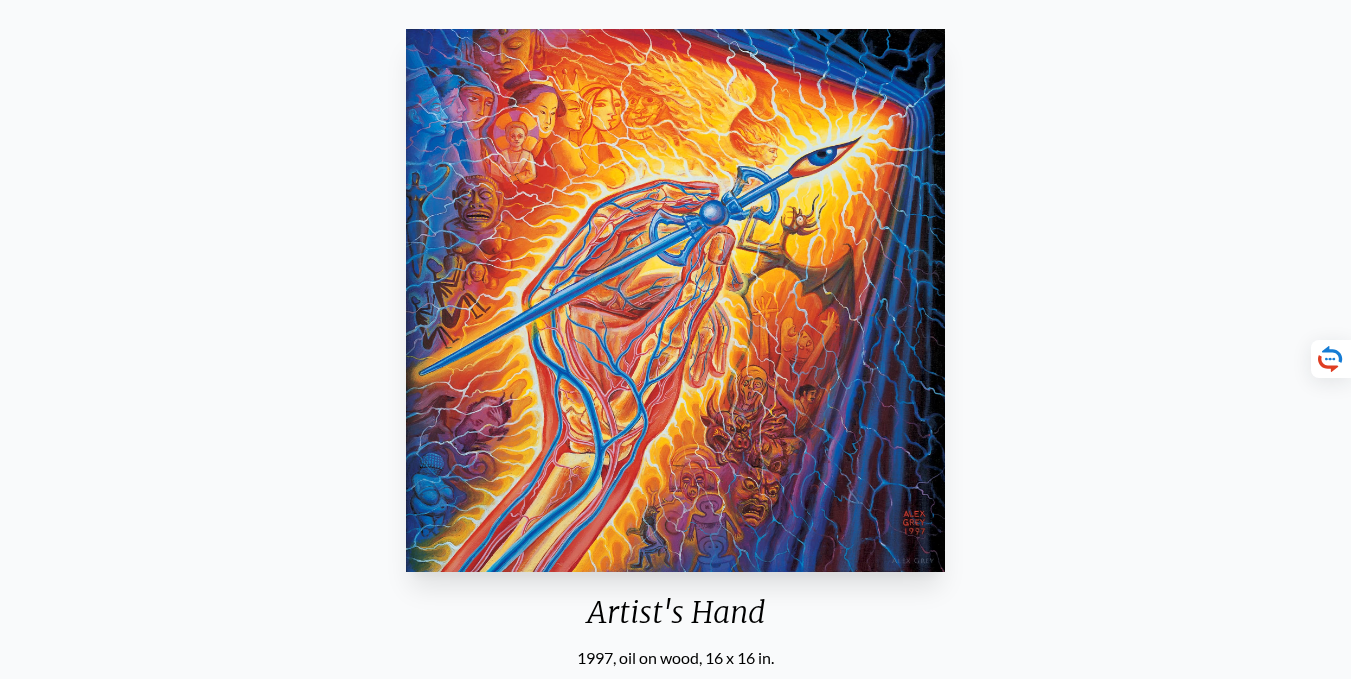 scroll, scrollTop: 200, scrollLeft: 0, axis: vertical 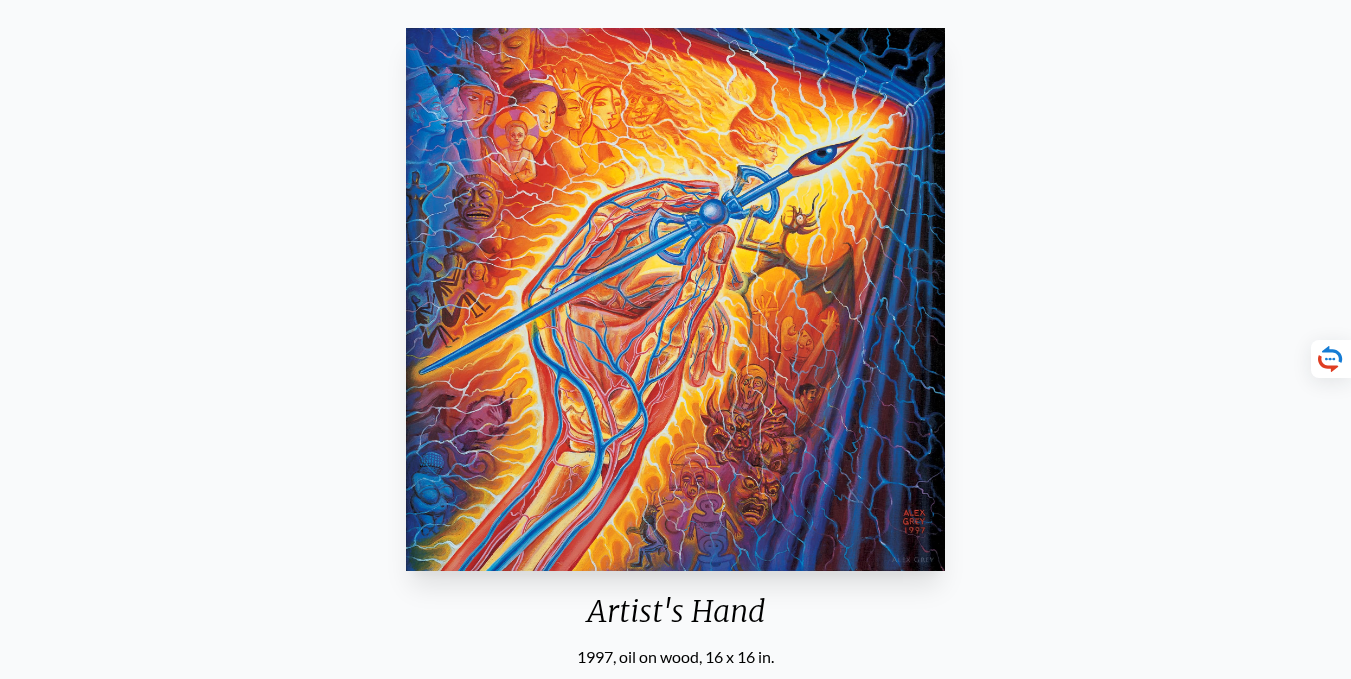 click on "Artist's Hand
1997,  oil on wood, 16 x 16 in.
Visit the CoSM Shop
Artist's Hand - Gold Foil Notecard" at bounding box center (675, 640) 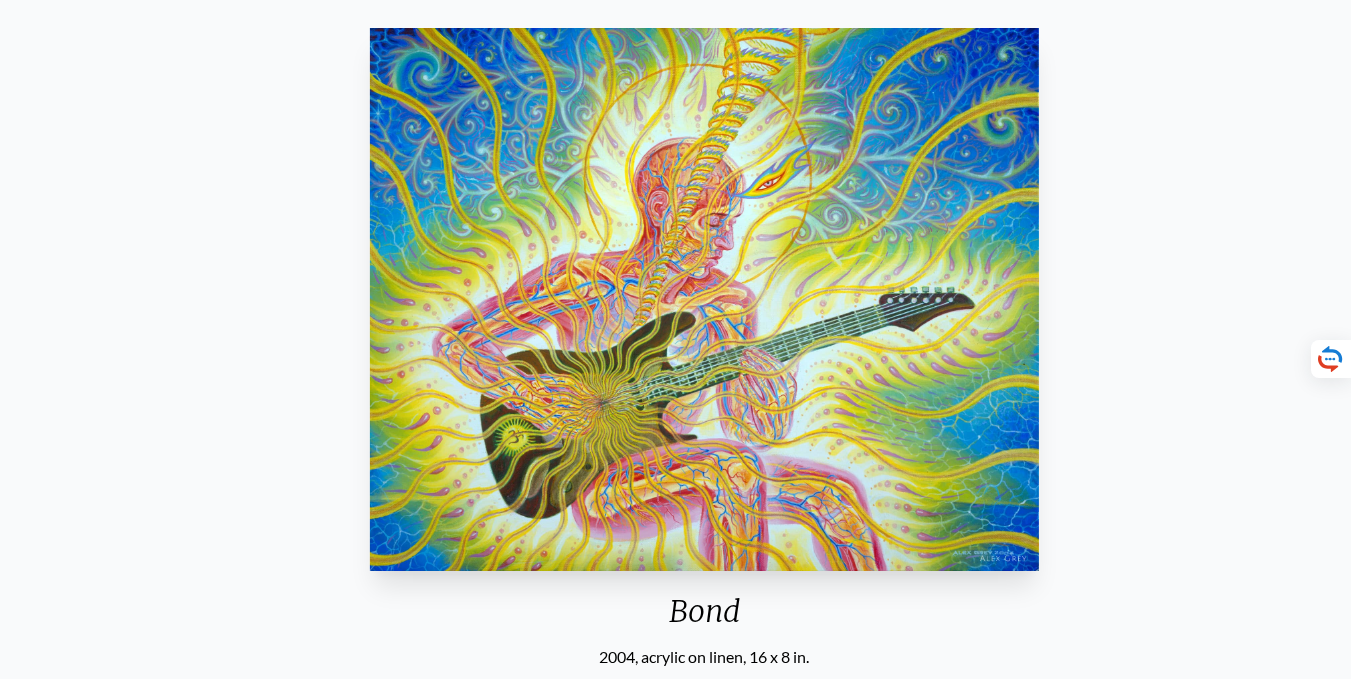 click on "Bond
2004,  acrylic on linen, 16 x 8 in.
Visit the CoSM Shop
Bond - Paper Print" at bounding box center (704, 640) 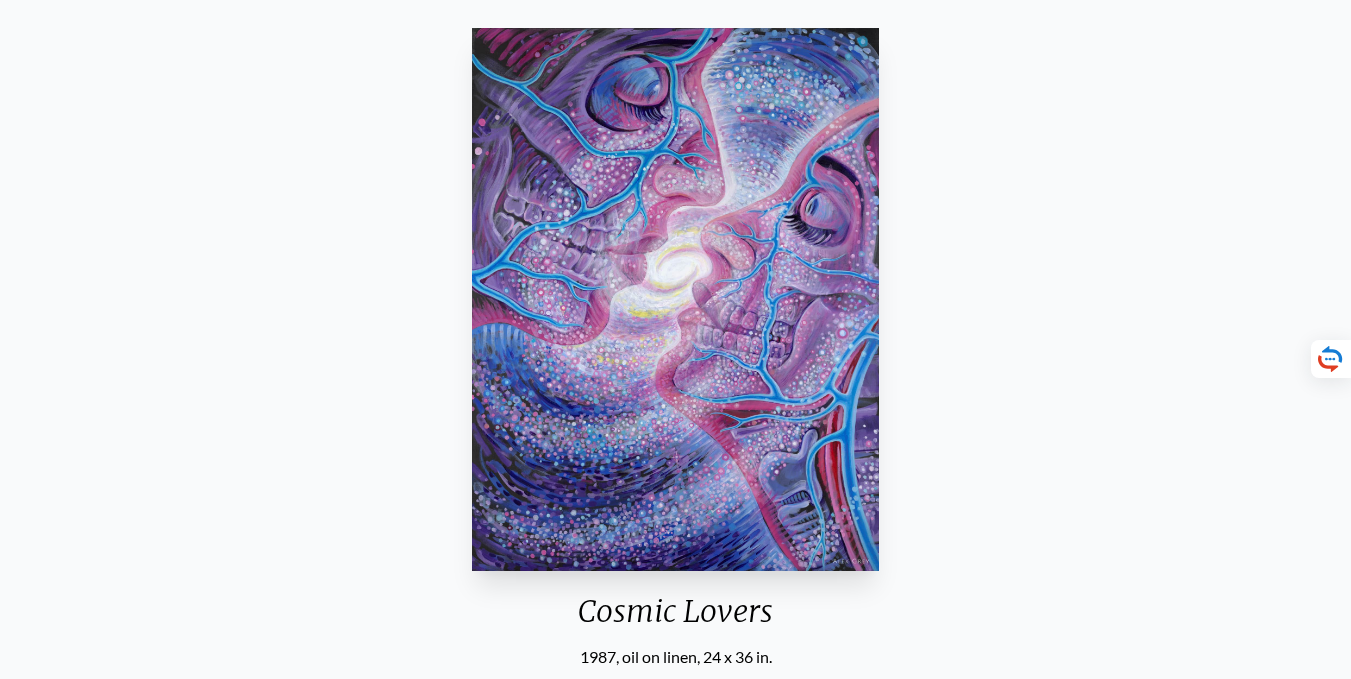 click at bounding box center (675, 299) 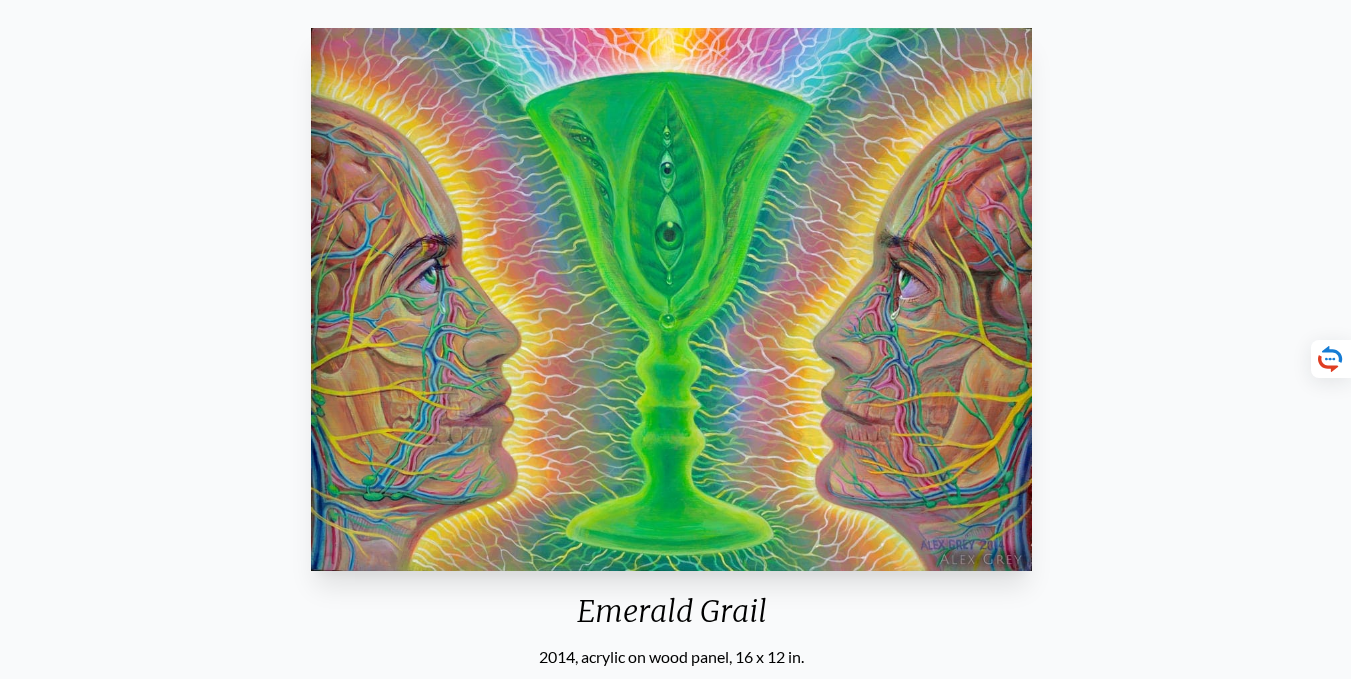 click at bounding box center [671, 299] 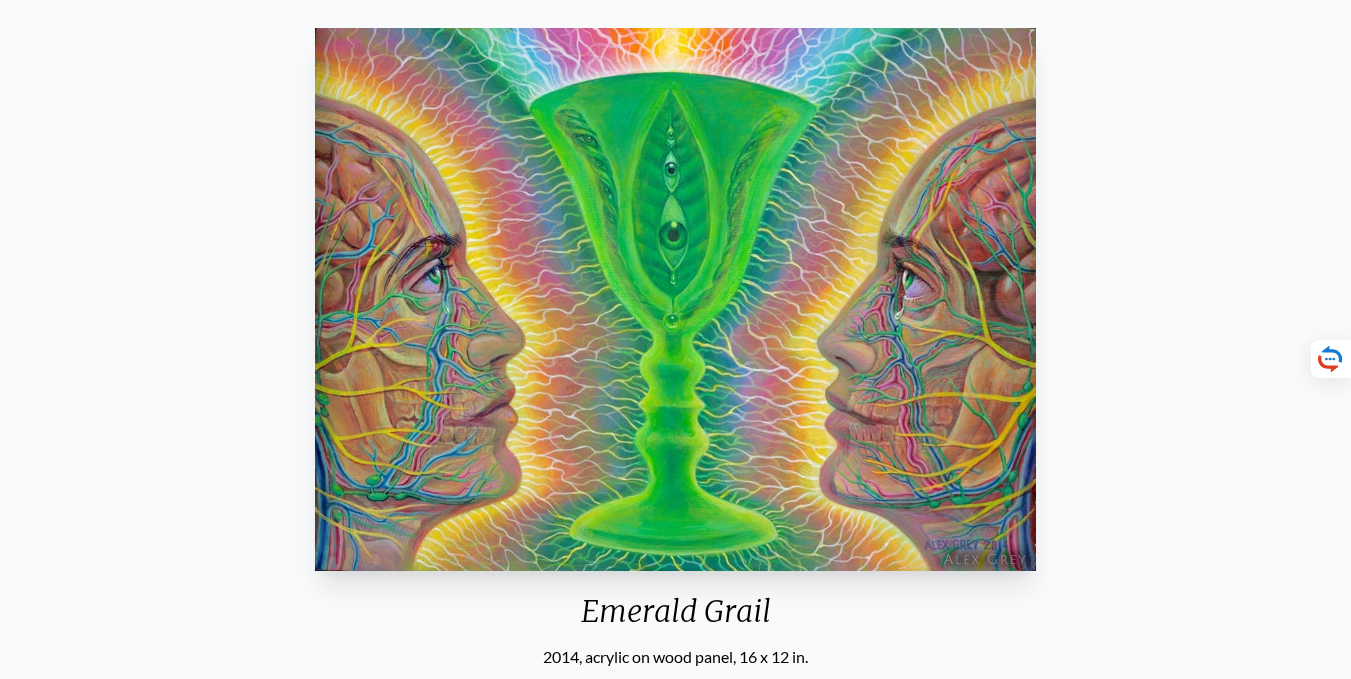 click at bounding box center (675, 299) 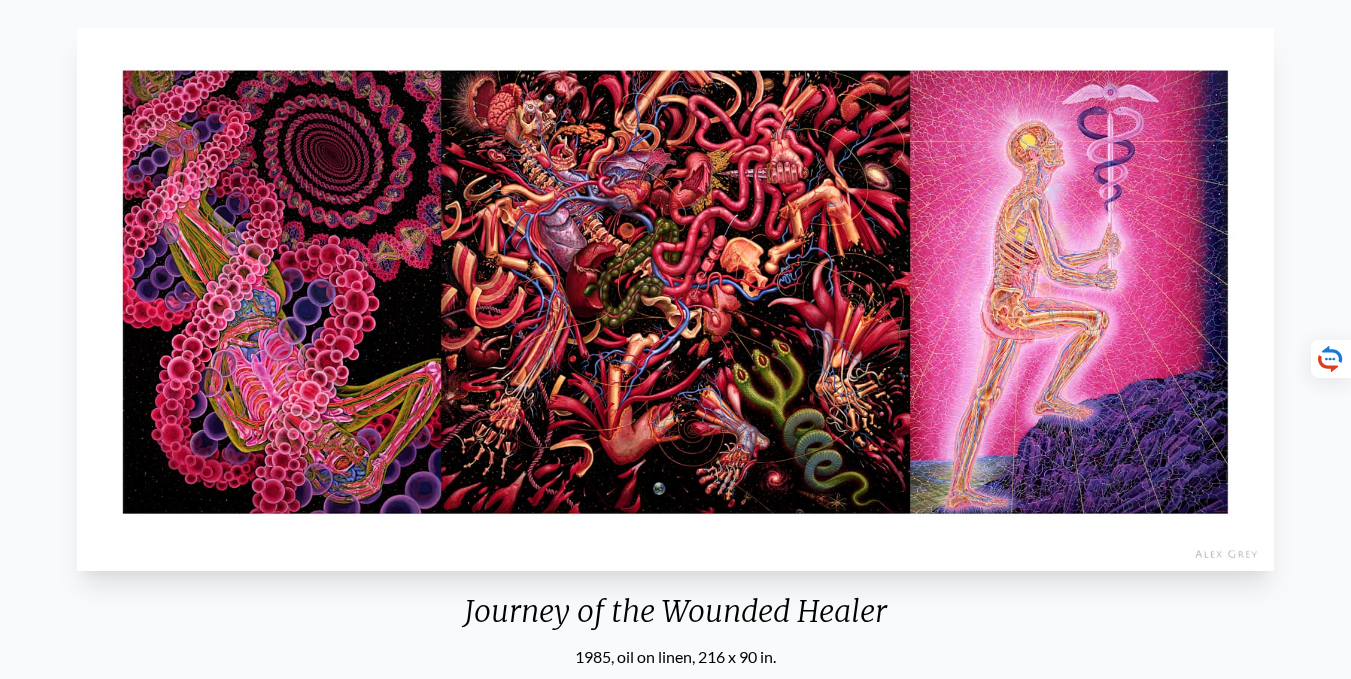 click at bounding box center [676, 299] 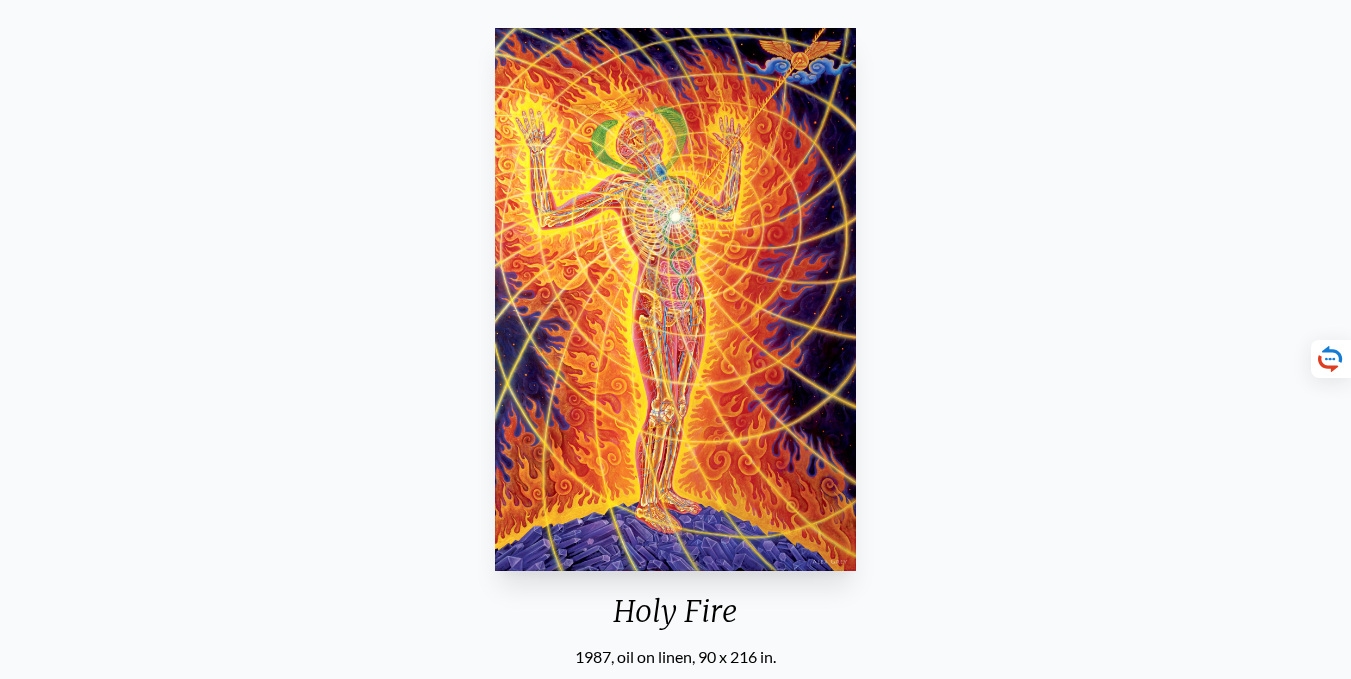 click on "Holy Fire
1987,  oil on linen, 90 x 216 in.
Visit the CoSM Shop
Holy Fire - Poster" at bounding box center [675, 640] 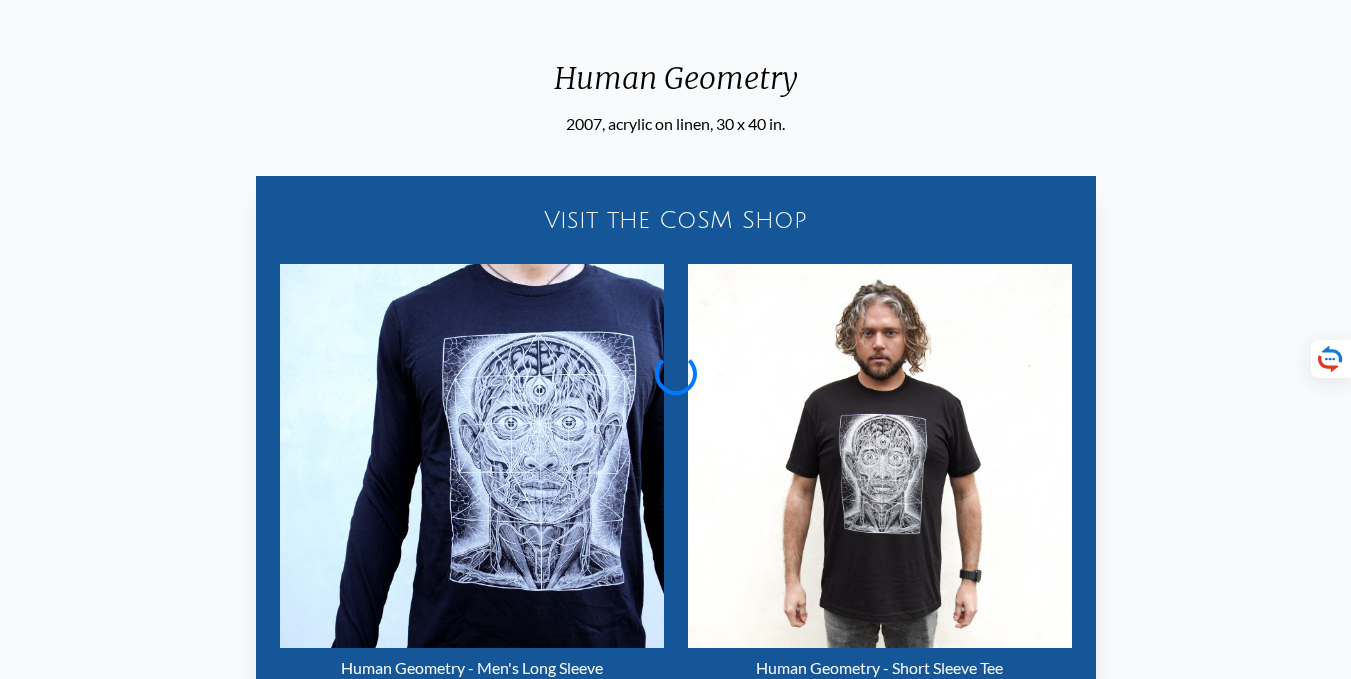 click at bounding box center [880, 456] 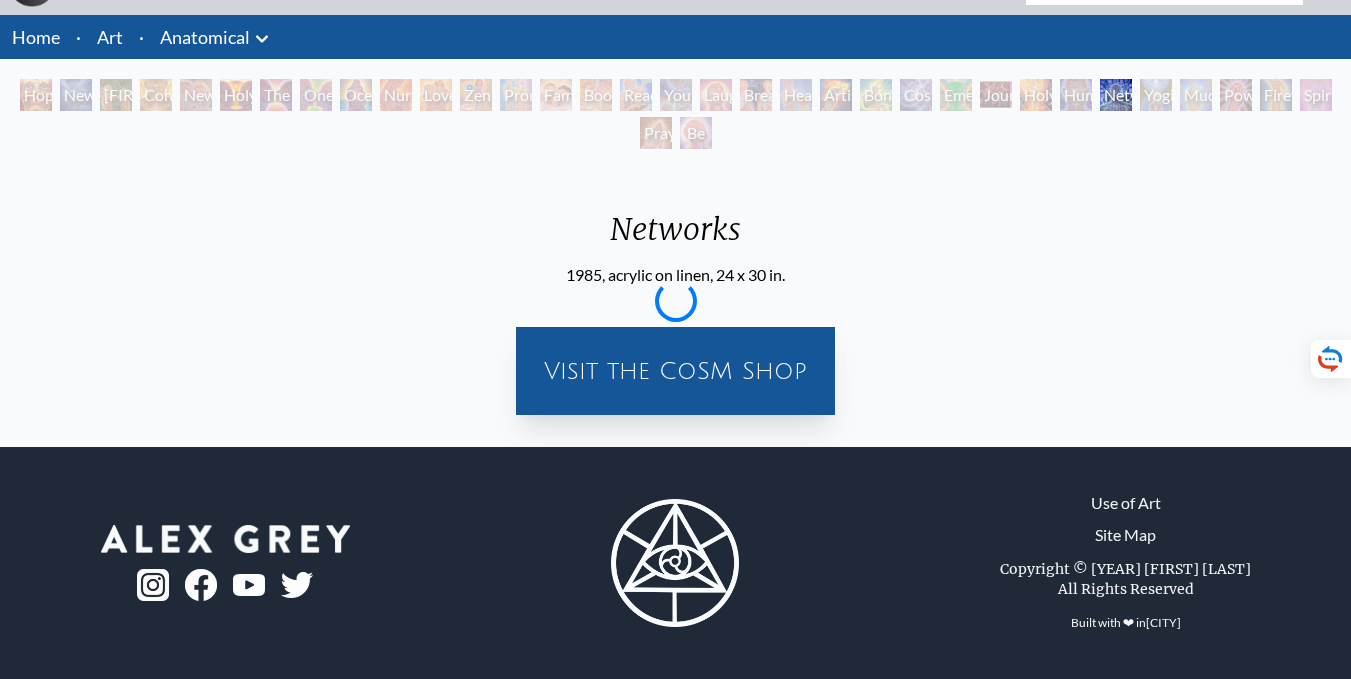 scroll, scrollTop: 49, scrollLeft: 0, axis: vertical 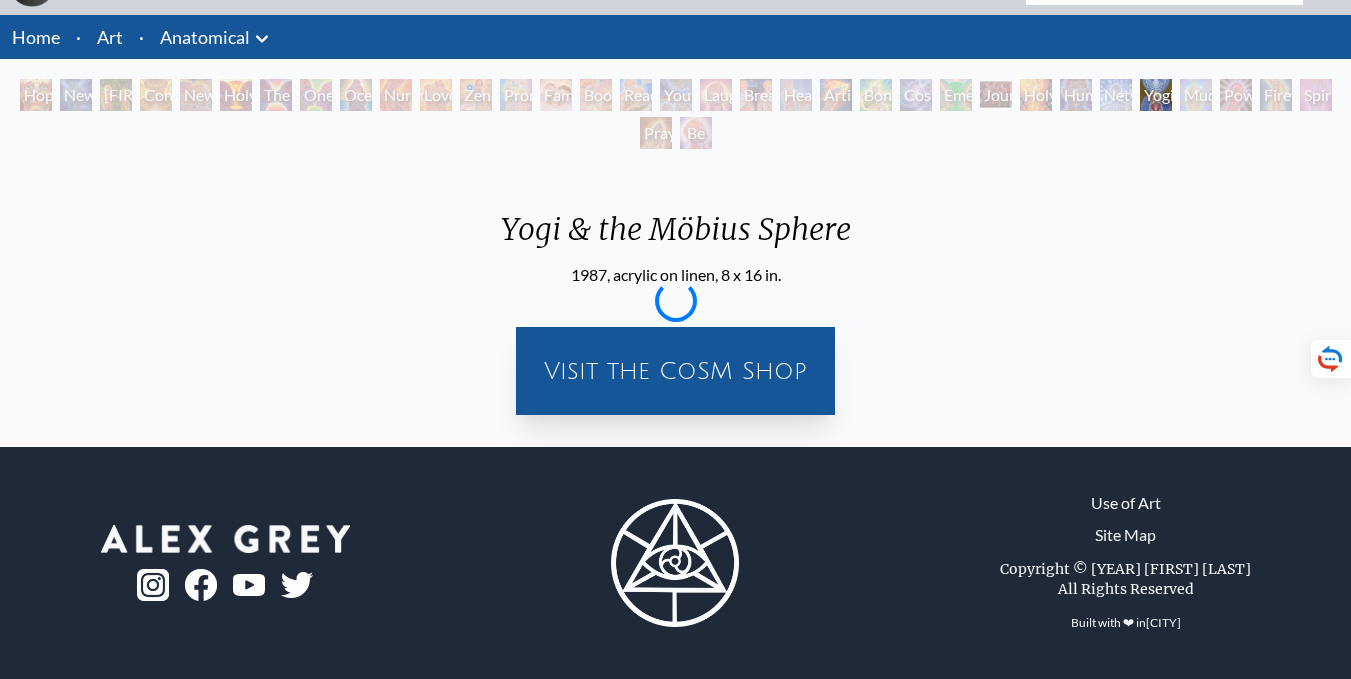 drag, startPoint x: 714, startPoint y: 239, endPoint x: 697, endPoint y: 234, distance: 17.720045 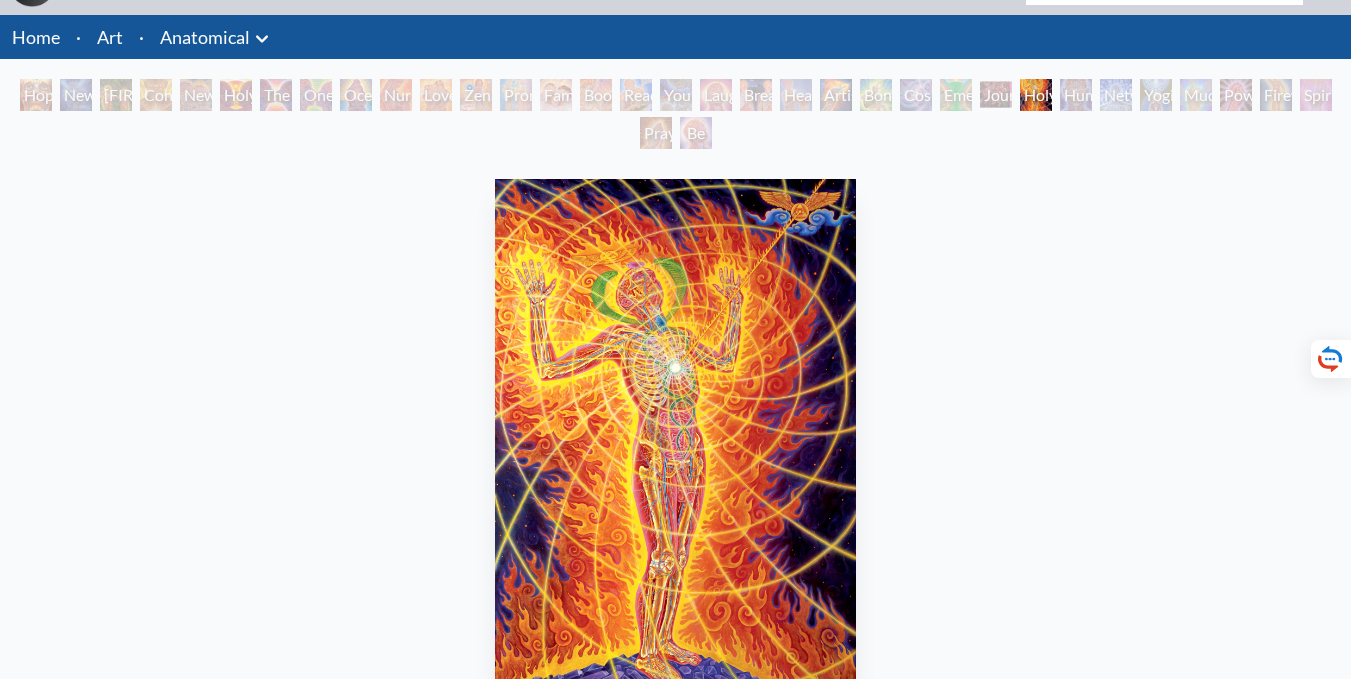 scroll, scrollTop: 200, scrollLeft: 0, axis: vertical 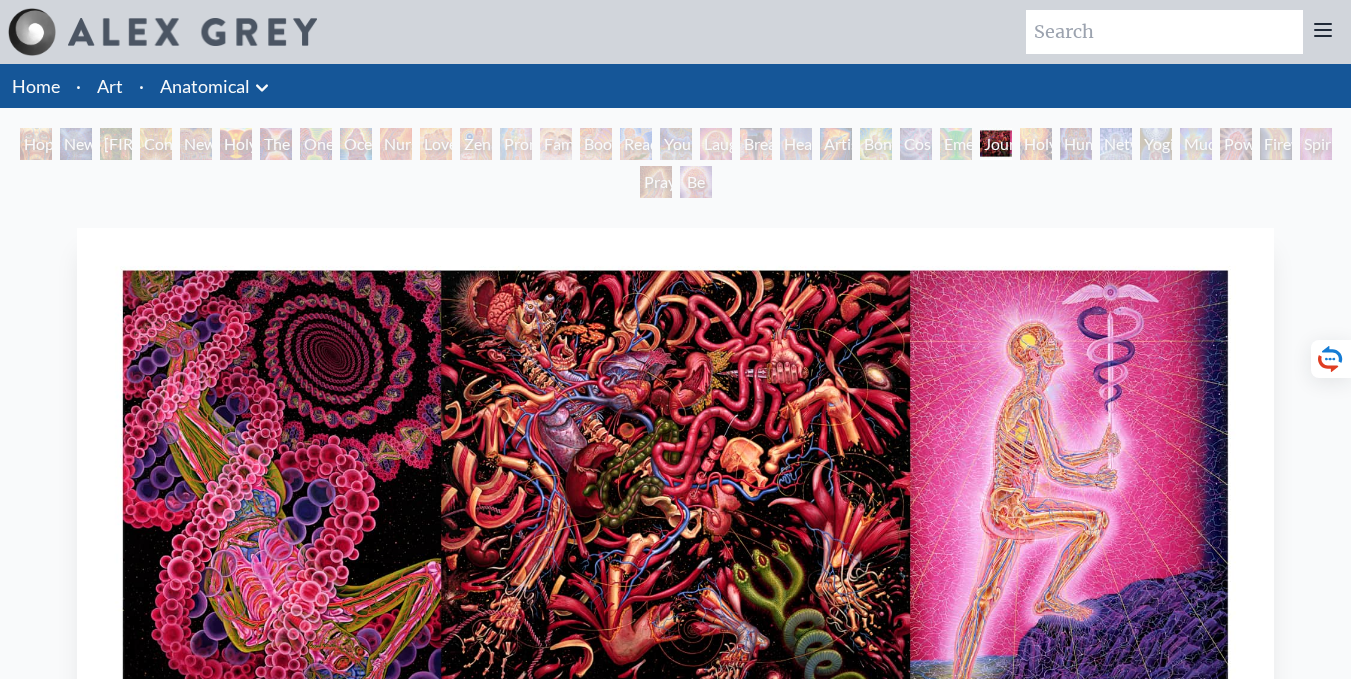click on "Art" at bounding box center (110, 86) 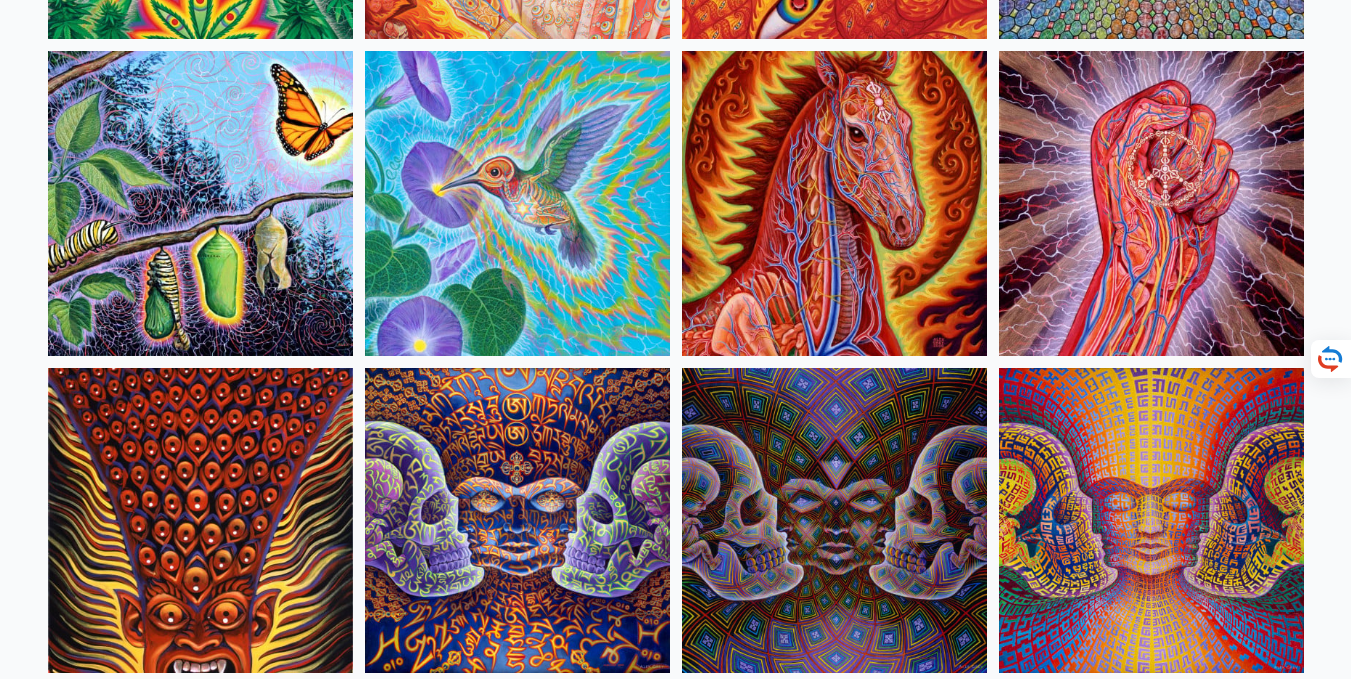 scroll, scrollTop: 10000, scrollLeft: 0, axis: vertical 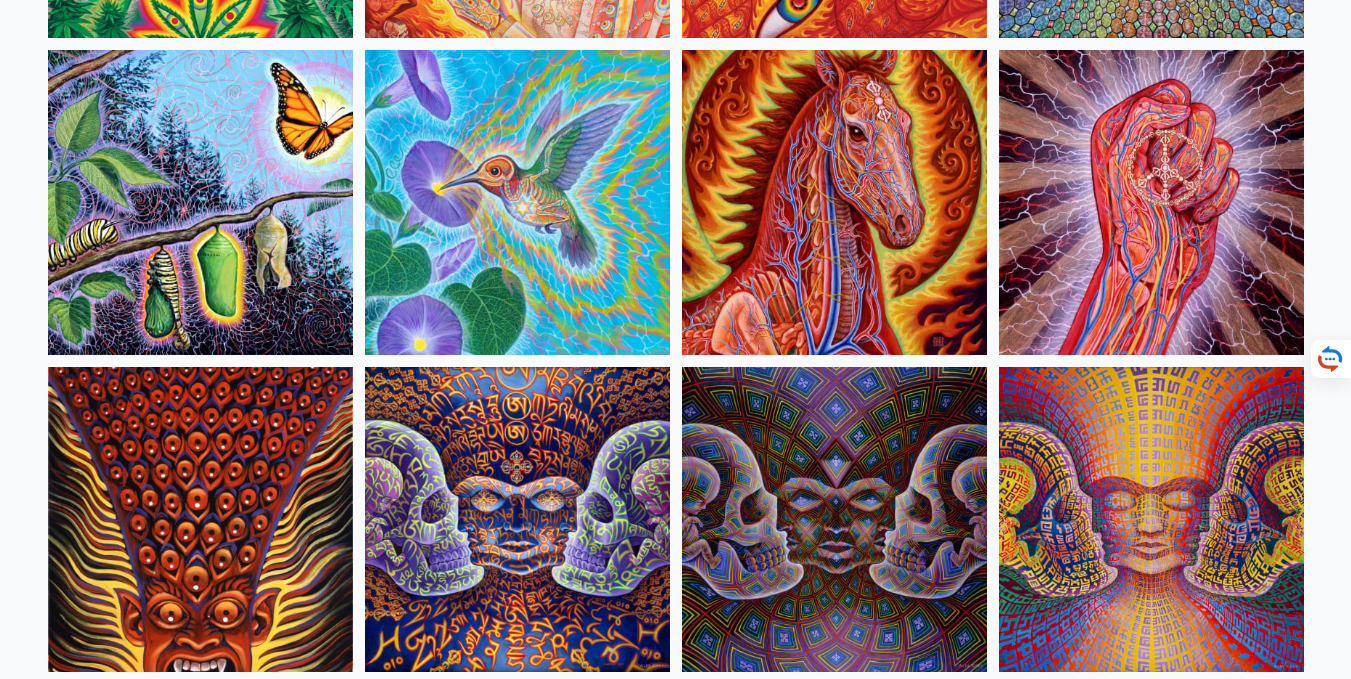 click at bounding box center (200, 202) 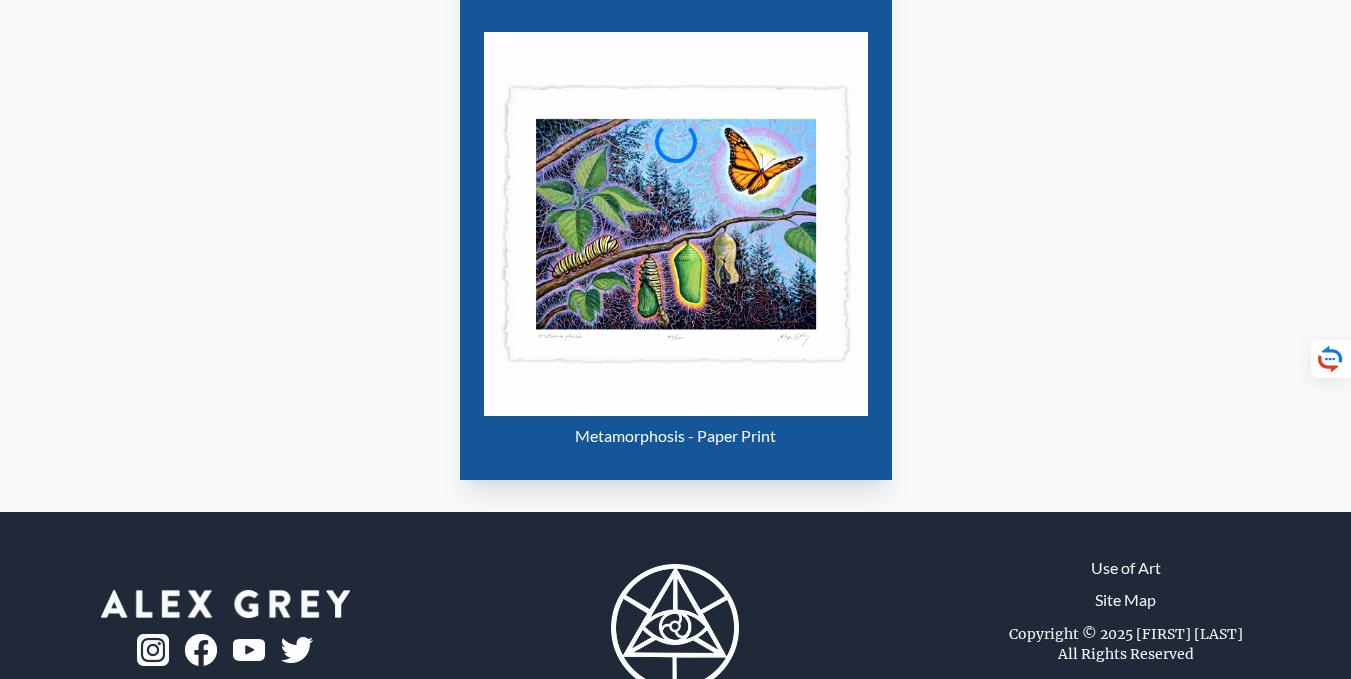 scroll, scrollTop: 359, scrollLeft: 0, axis: vertical 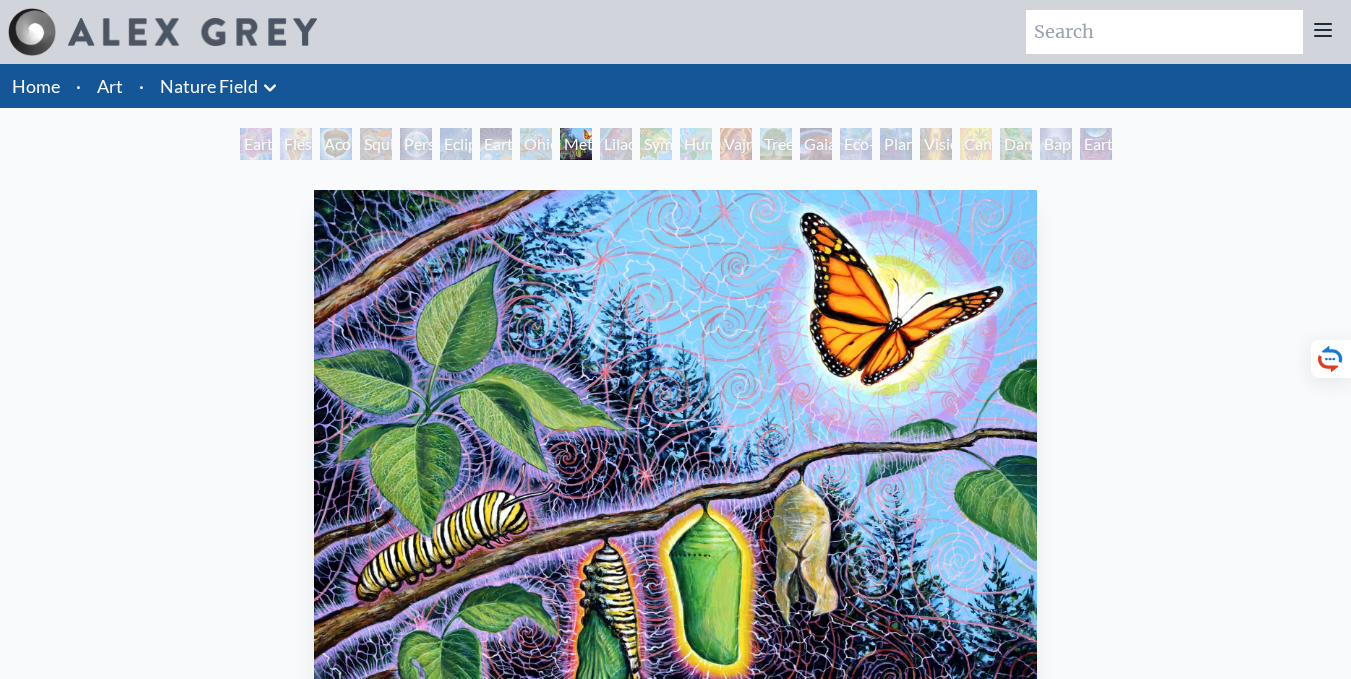 drag, startPoint x: 715, startPoint y: 279, endPoint x: 665, endPoint y: 281, distance: 50.039986 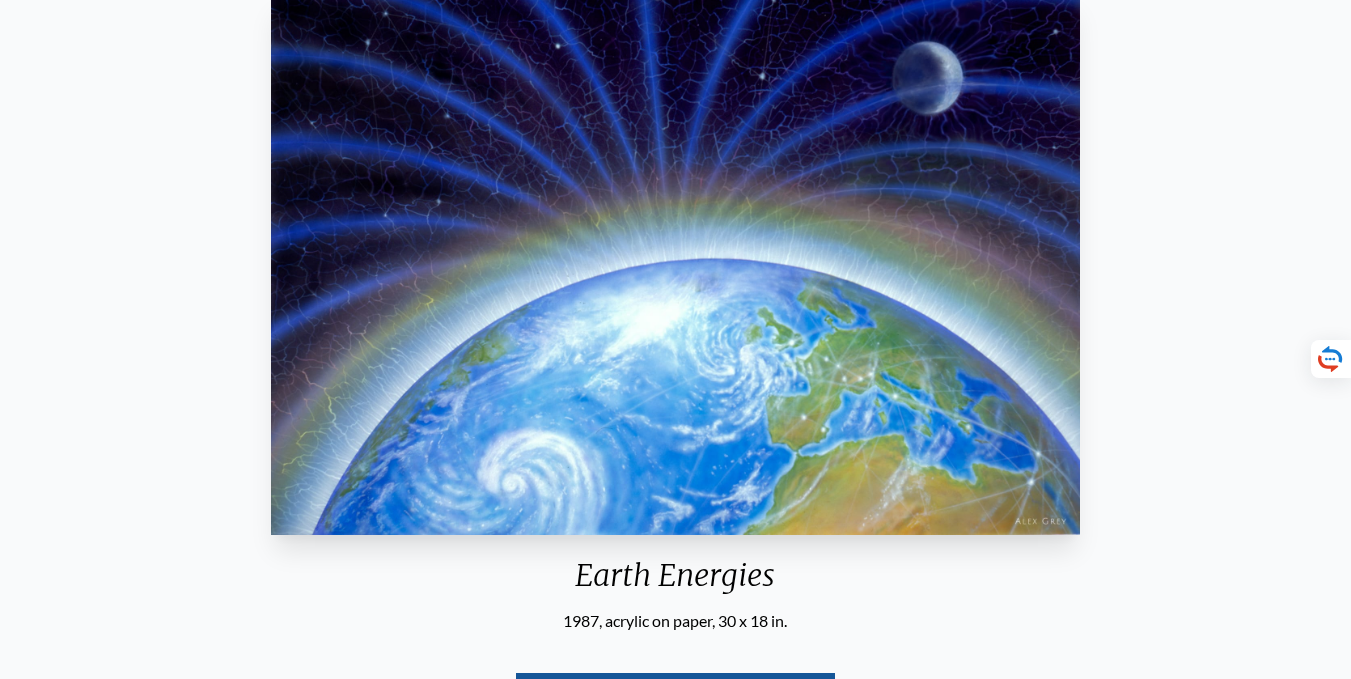 scroll, scrollTop: 100, scrollLeft: 0, axis: vertical 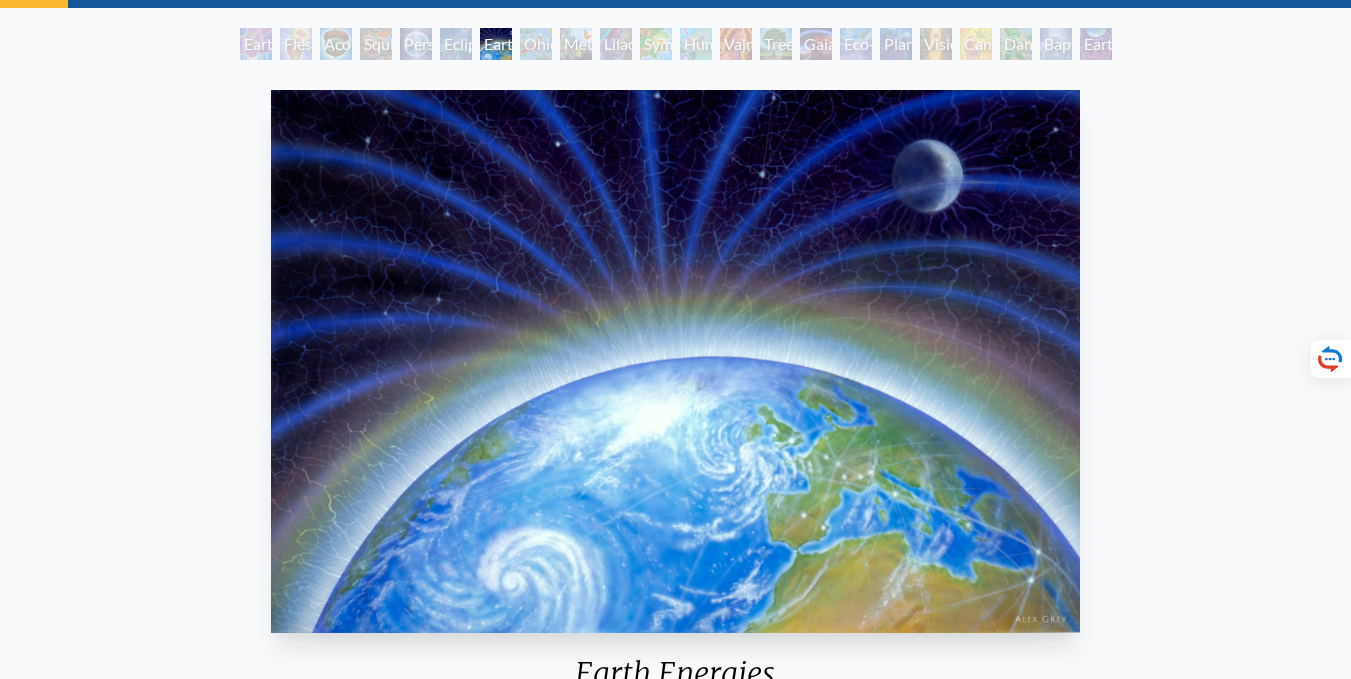 click on "Person Planet" at bounding box center (416, 44) 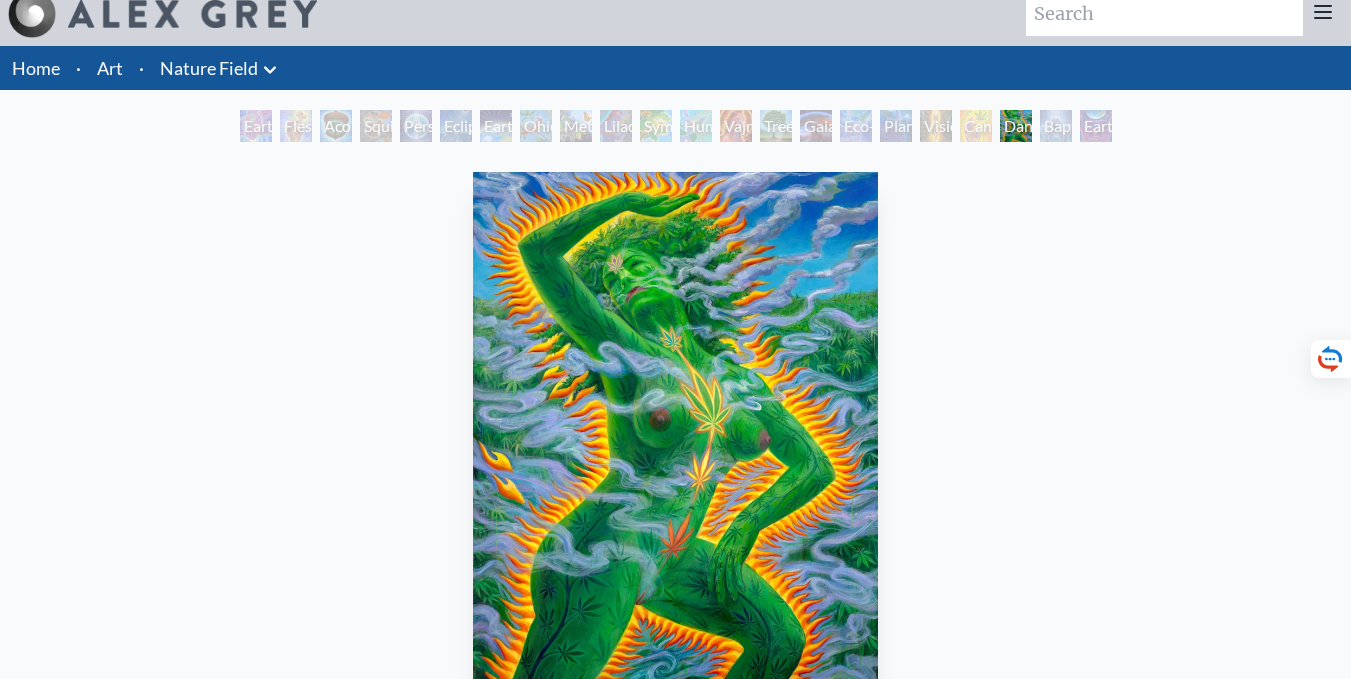 scroll, scrollTop: 100, scrollLeft: 0, axis: vertical 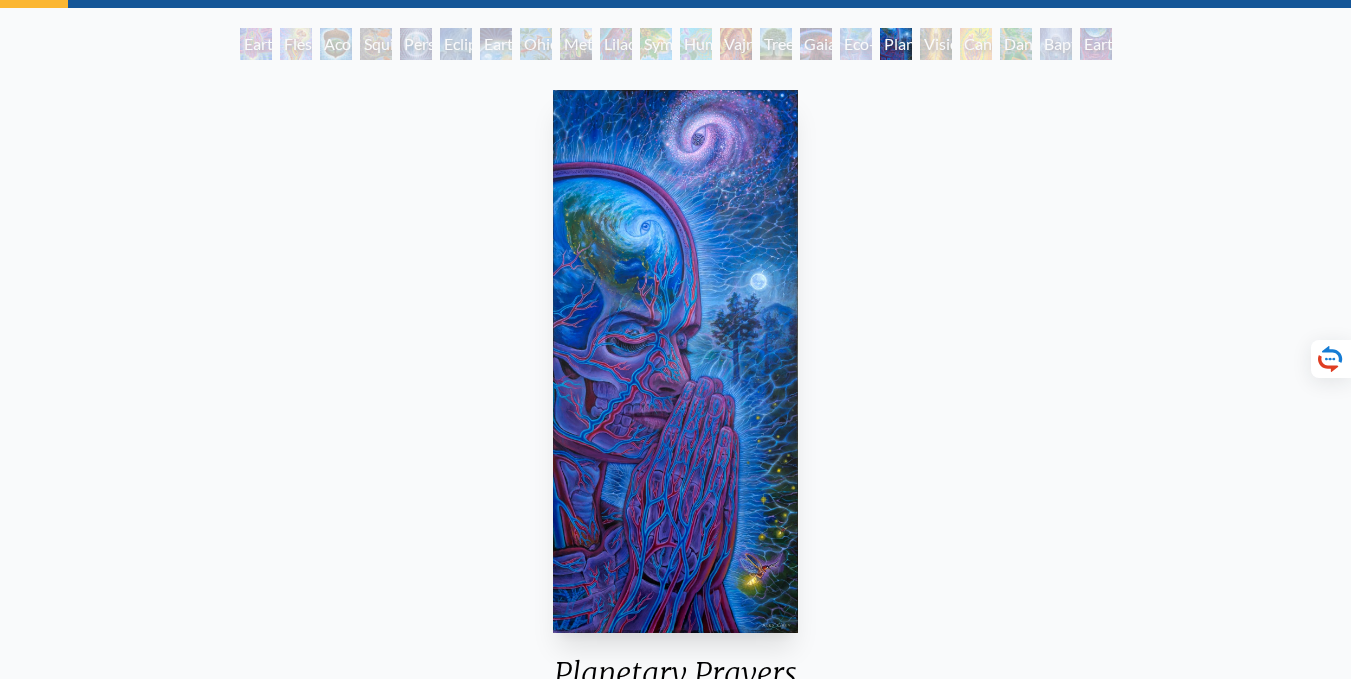 drag, startPoint x: 286, startPoint y: 131, endPoint x: 253, endPoint y: 199, distance: 75.58439 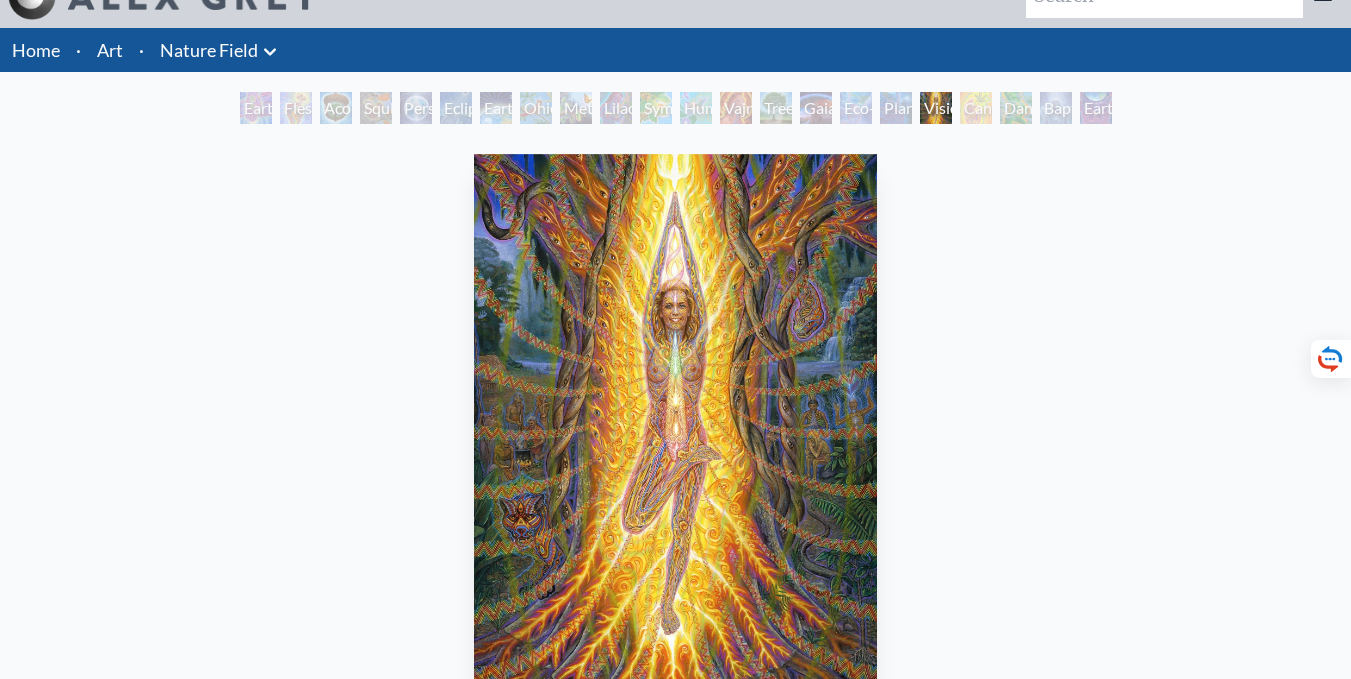 scroll, scrollTop: 0, scrollLeft: 0, axis: both 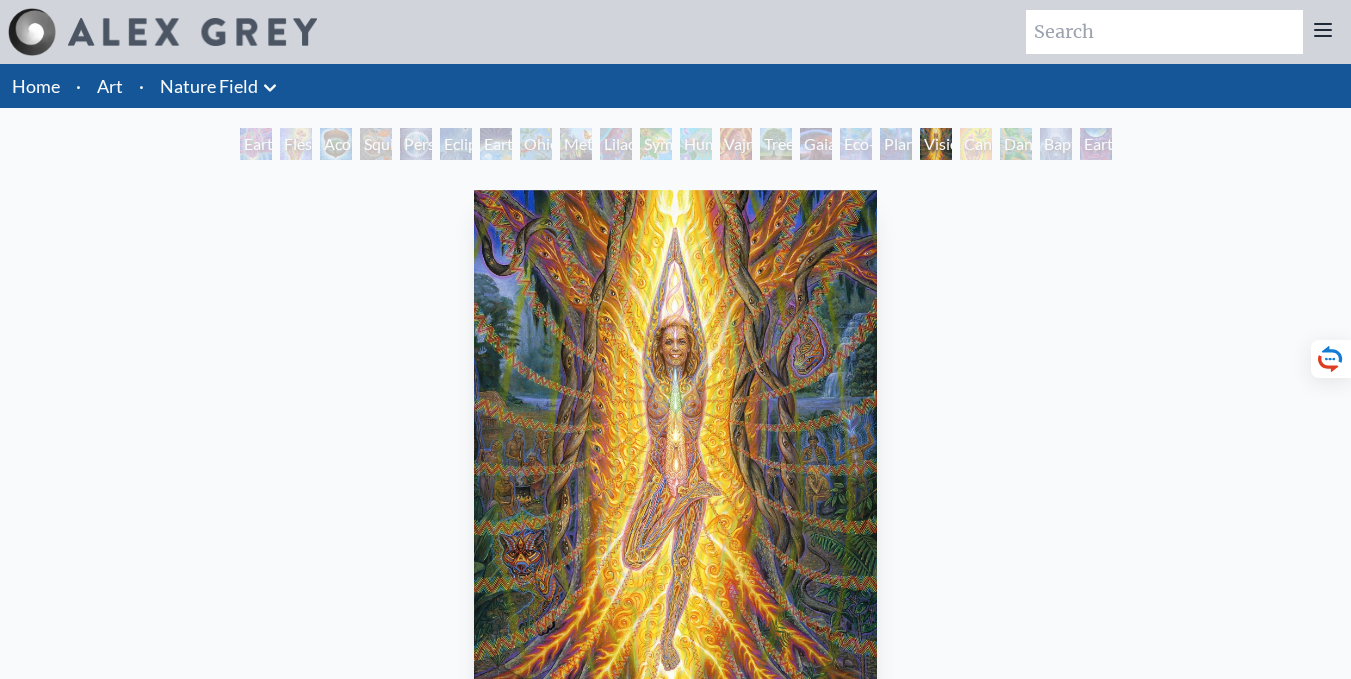 click on "Art" at bounding box center (110, 86) 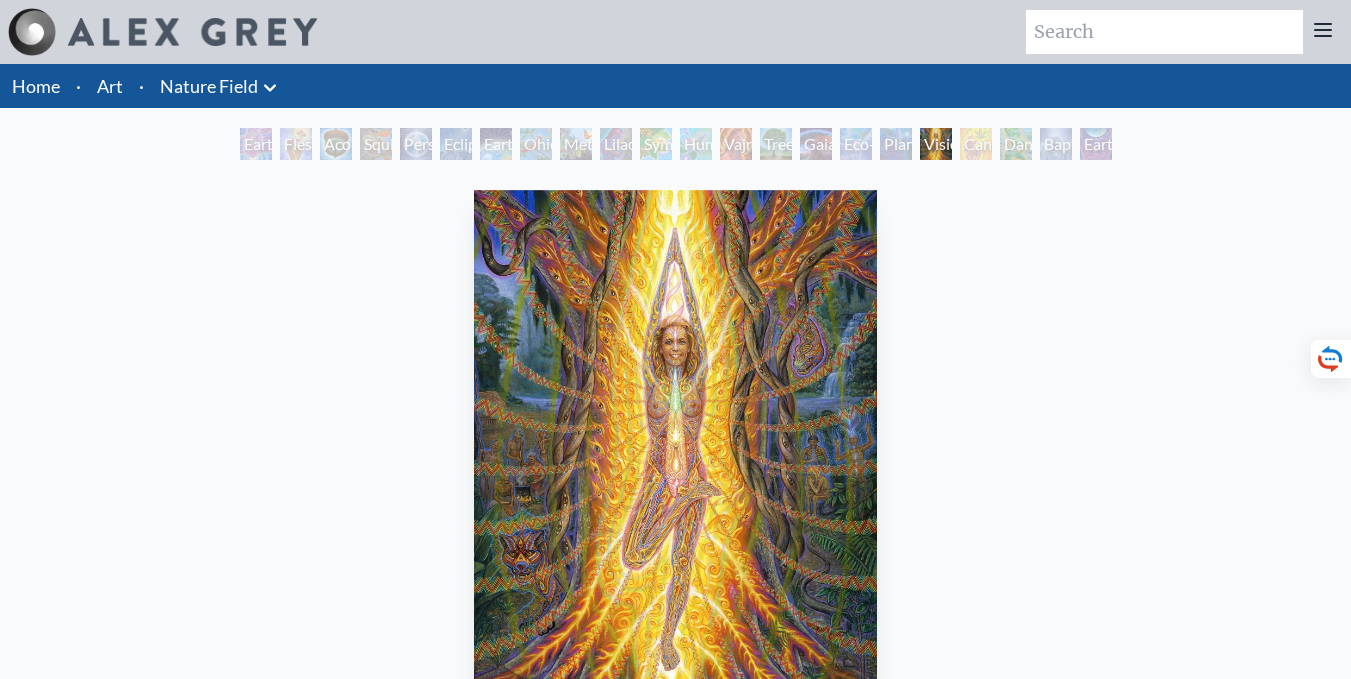 scroll, scrollTop: 100, scrollLeft: 0, axis: vertical 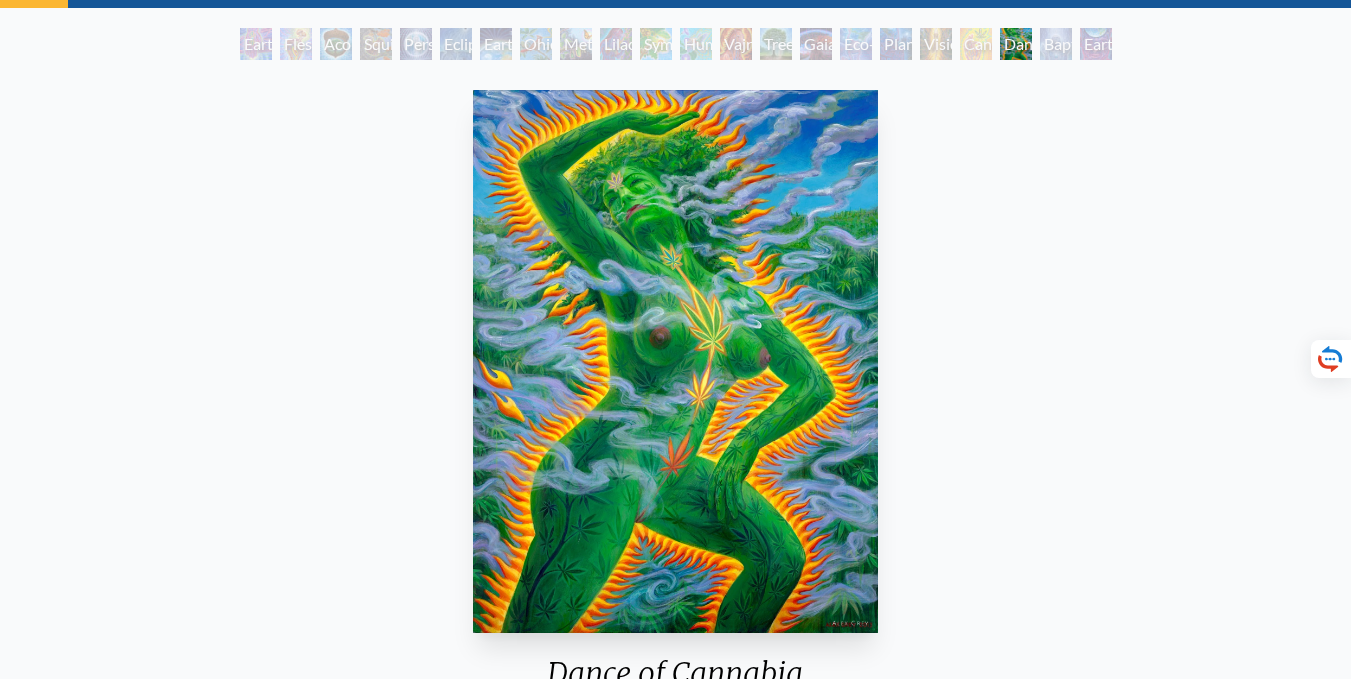 drag, startPoint x: 664, startPoint y: 189, endPoint x: 636, endPoint y: 193, distance: 28.284271 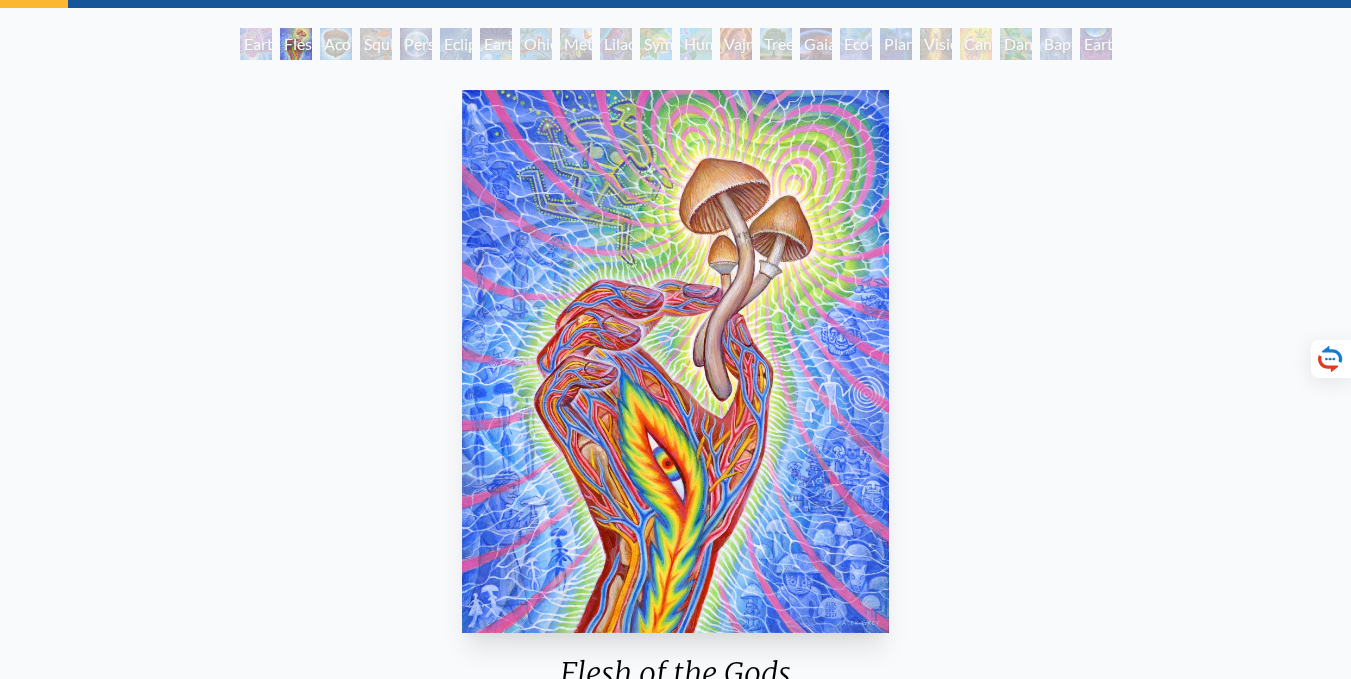 drag, startPoint x: 544, startPoint y: 271, endPoint x: 534, endPoint y: 287, distance: 18.867962 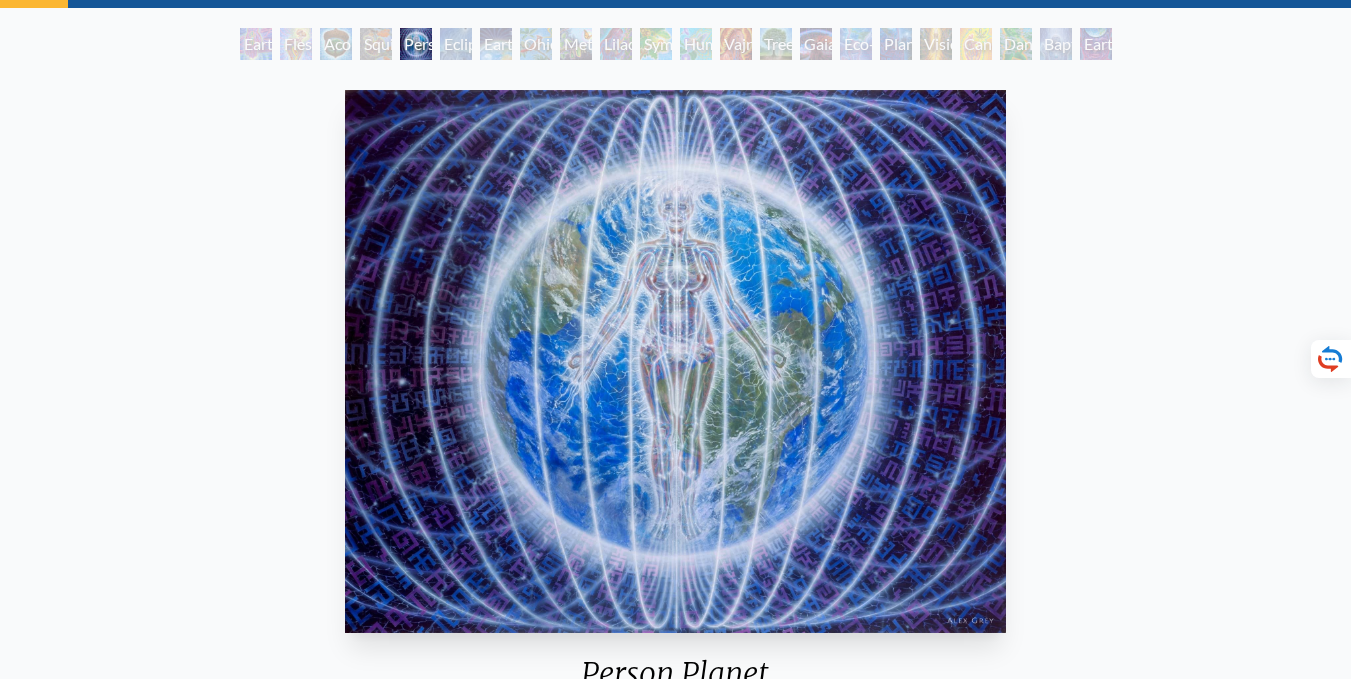 drag, startPoint x: 567, startPoint y: 296, endPoint x: 569, endPoint y: 306, distance: 10.198039 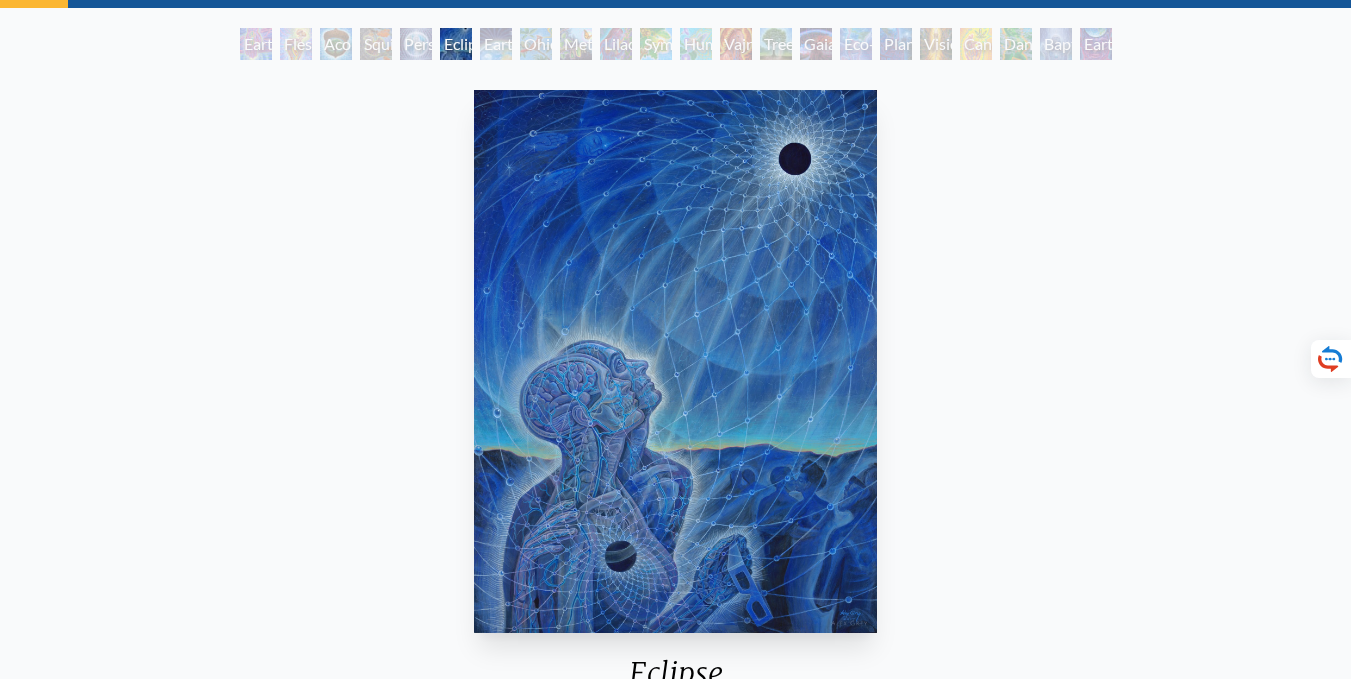 drag, startPoint x: 570, startPoint y: 313, endPoint x: 552, endPoint y: 314, distance: 18.027756 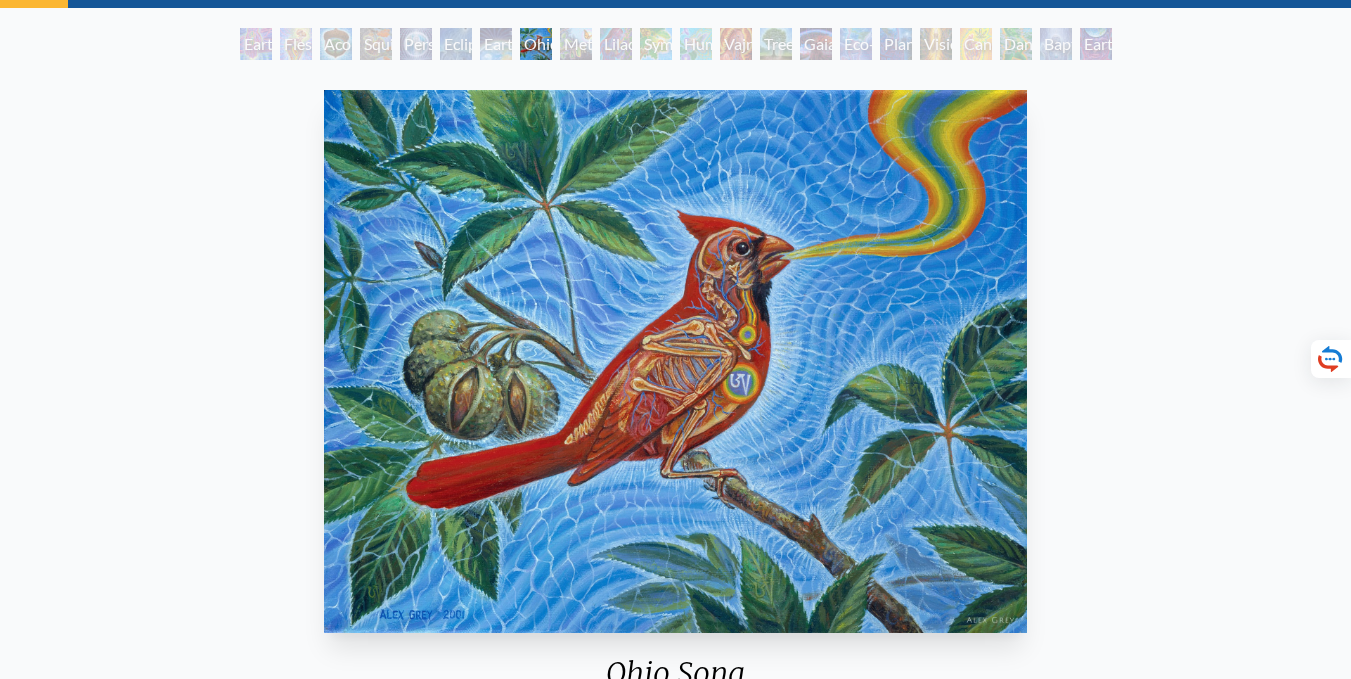 drag, startPoint x: 554, startPoint y: 316, endPoint x: 597, endPoint y: 312, distance: 43.185646 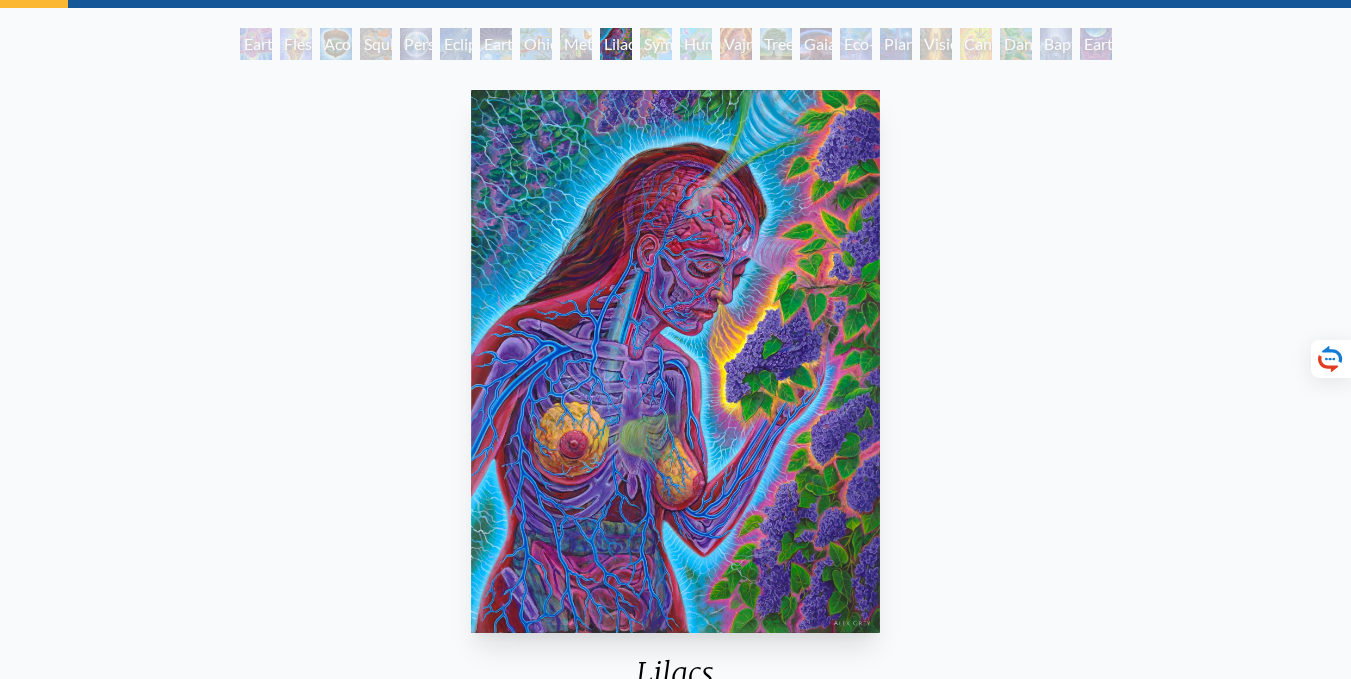 drag, startPoint x: 561, startPoint y: 311, endPoint x: 588, endPoint y: 299, distance: 29.546574 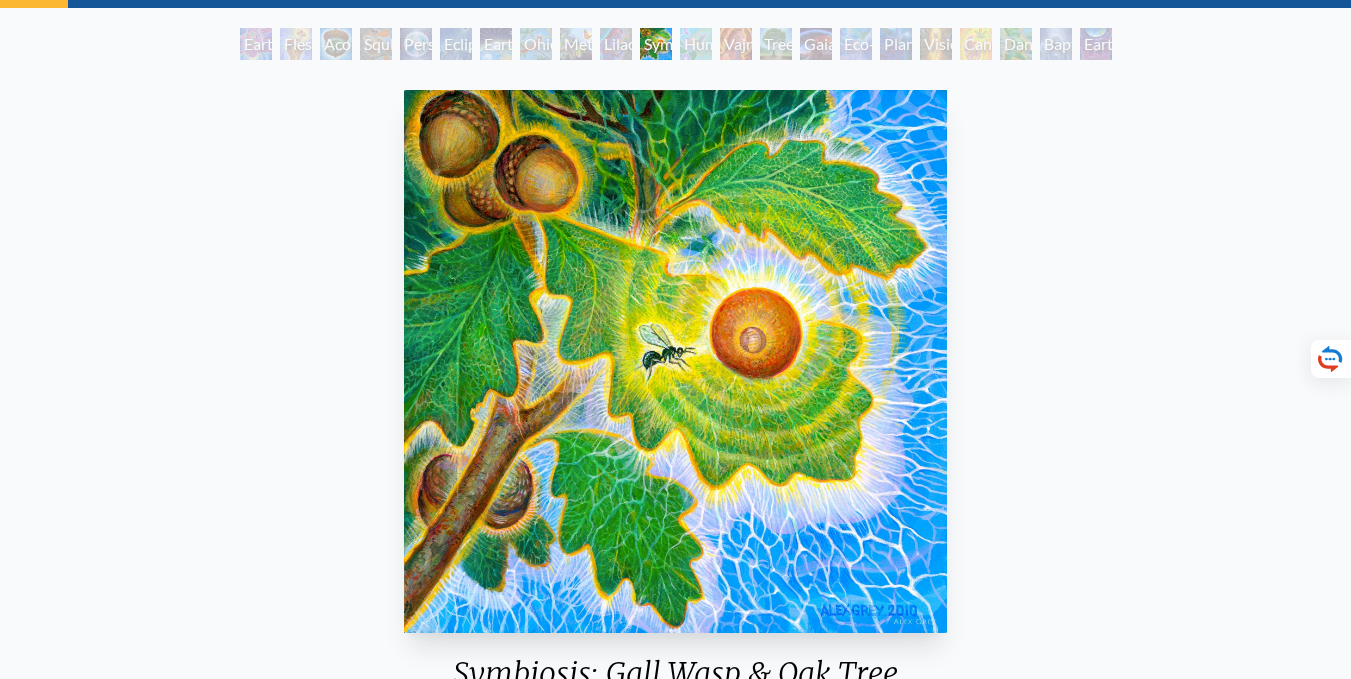 drag, startPoint x: 588, startPoint y: 299, endPoint x: 546, endPoint y: 326, distance: 49.92995 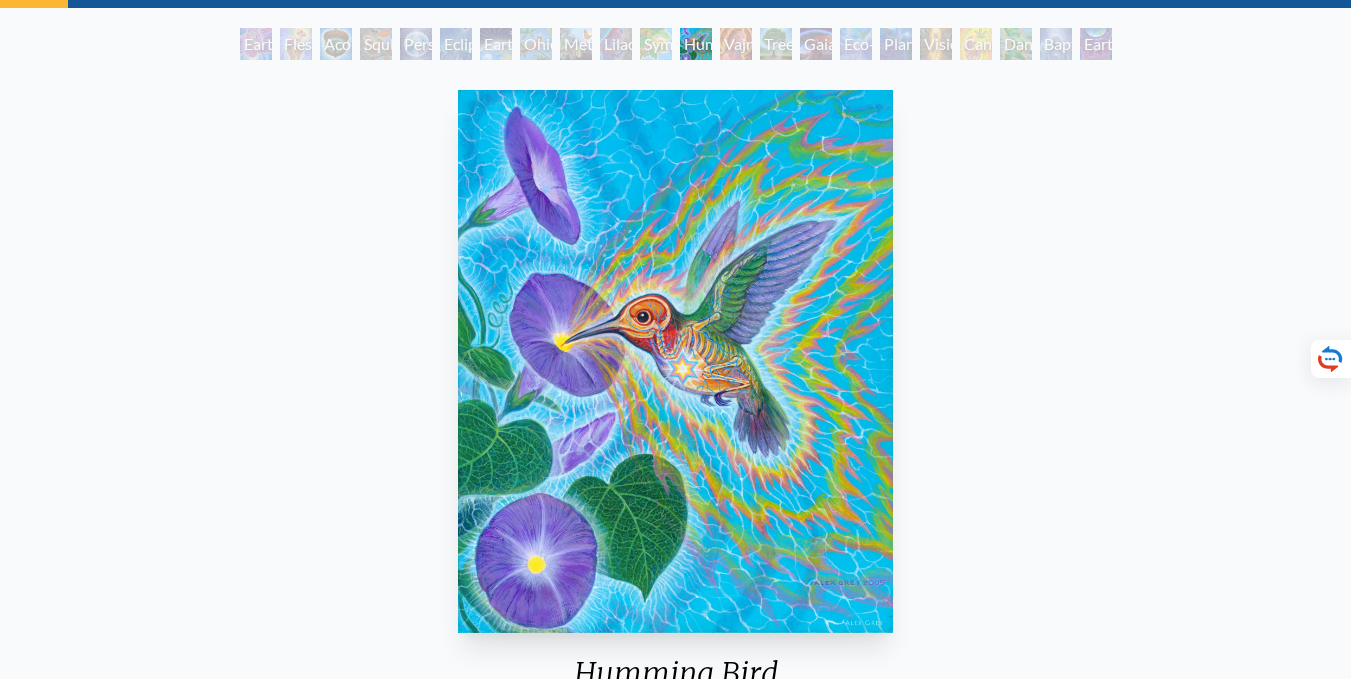 drag, startPoint x: 546, startPoint y: 326, endPoint x: 604, endPoint y: 325, distance: 58.00862 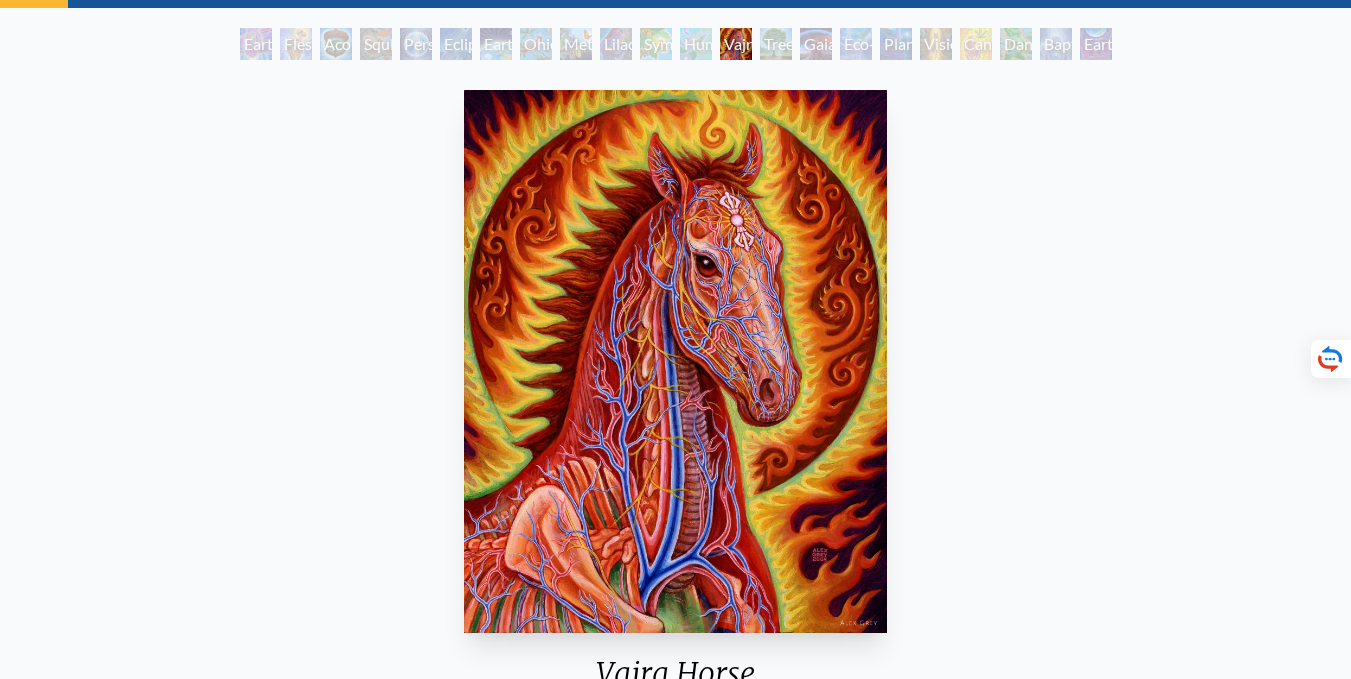drag, startPoint x: 674, startPoint y: 325, endPoint x: 646, endPoint y: 327, distance: 28.071337 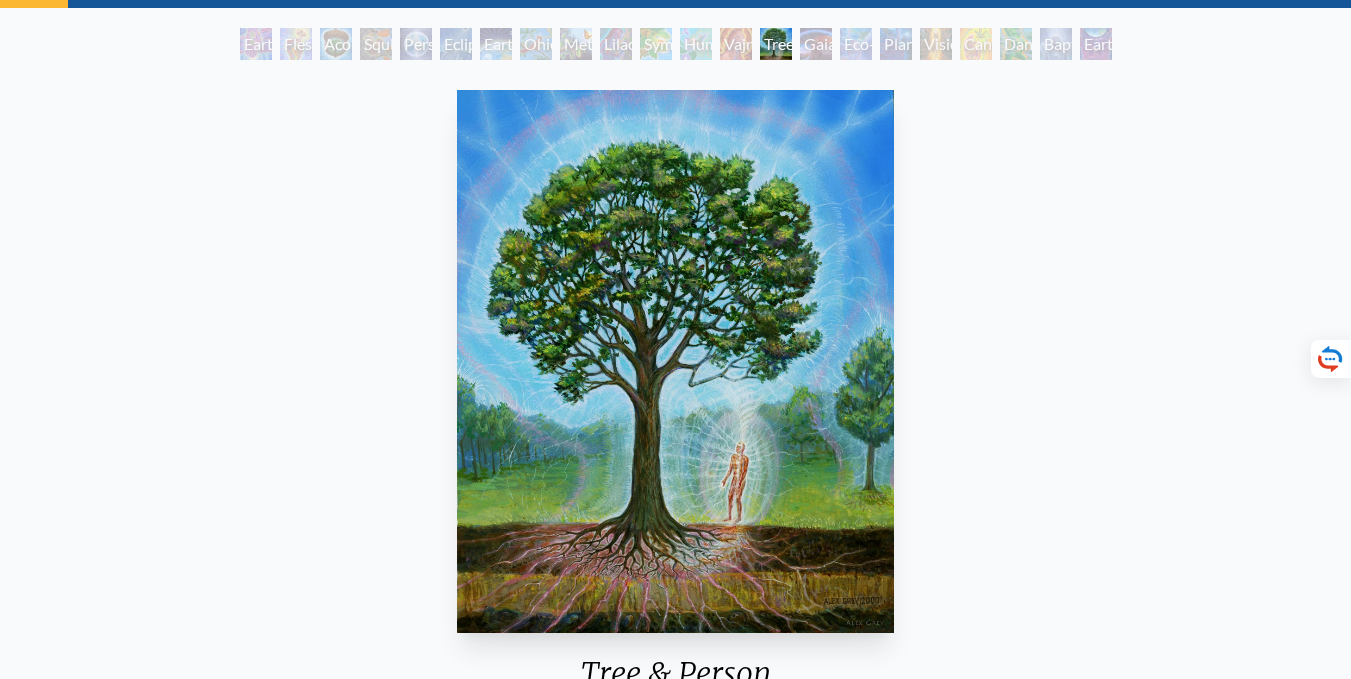 drag, startPoint x: 646, startPoint y: 327, endPoint x: 663, endPoint y: 321, distance: 18.027756 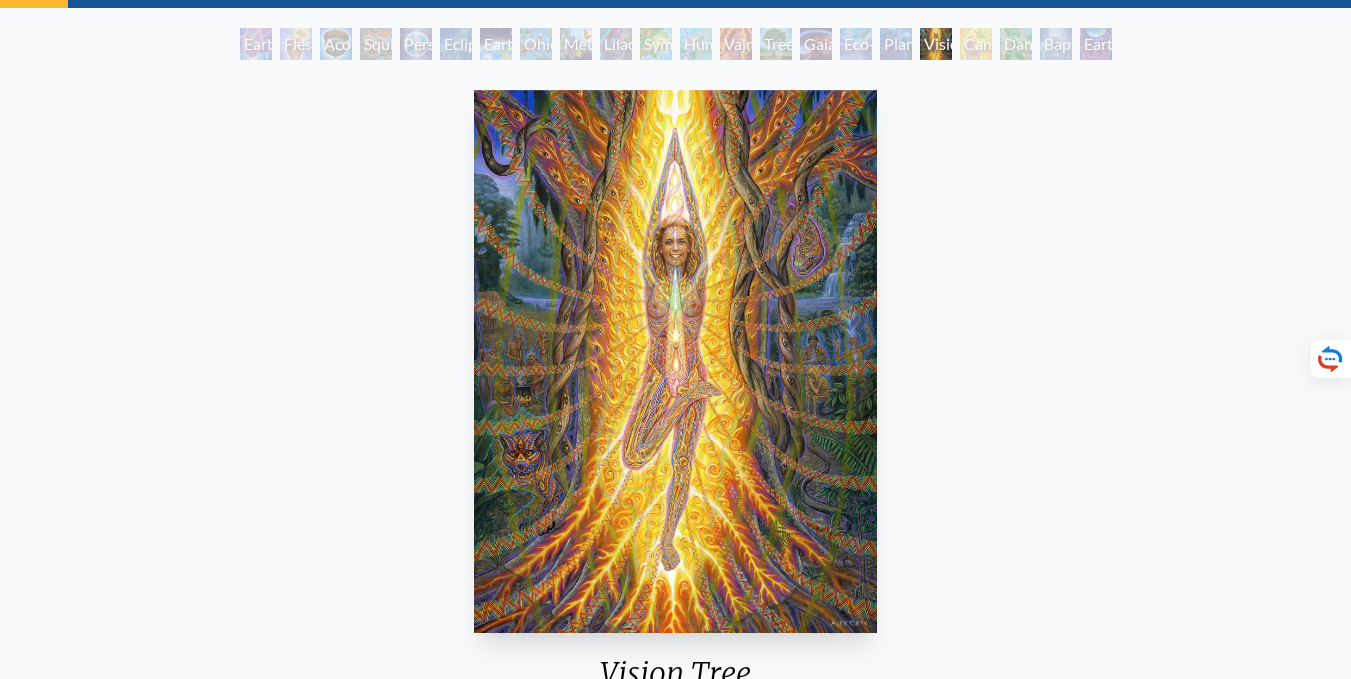 drag, startPoint x: 662, startPoint y: 319, endPoint x: 687, endPoint y: 319, distance: 25 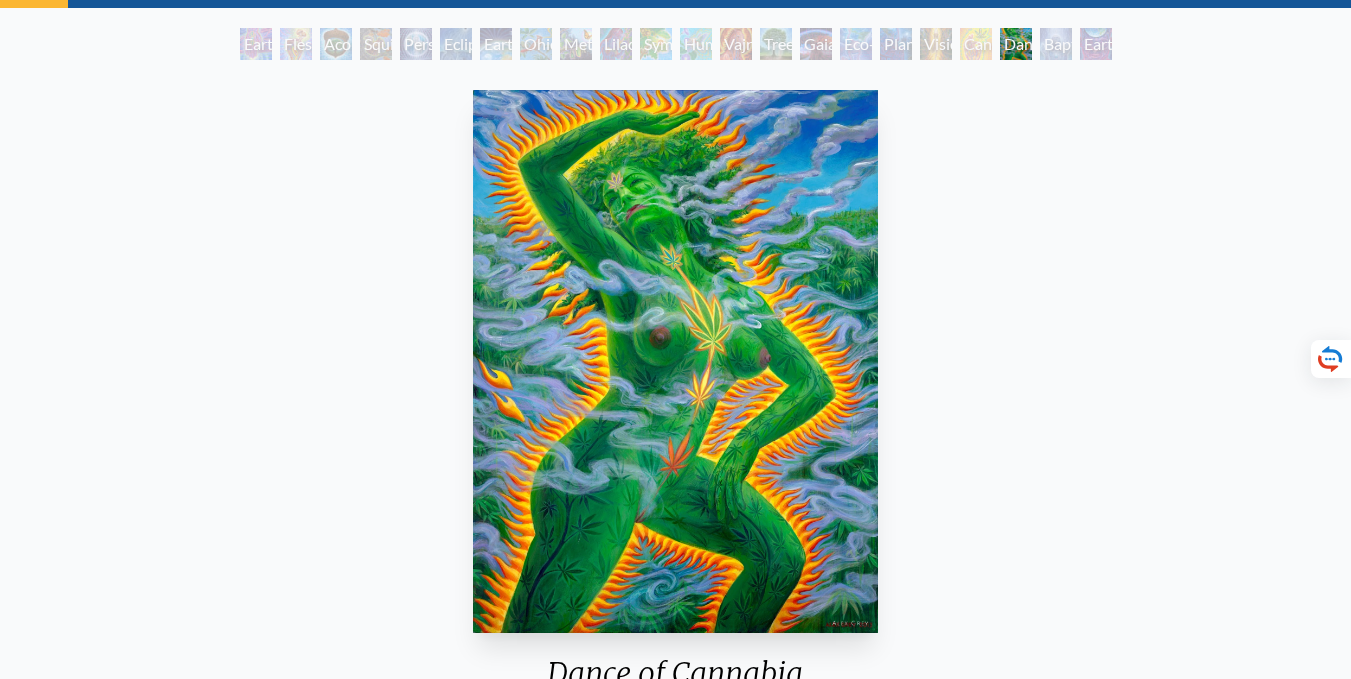 drag, startPoint x: 685, startPoint y: 317, endPoint x: 674, endPoint y: 314, distance: 11.401754 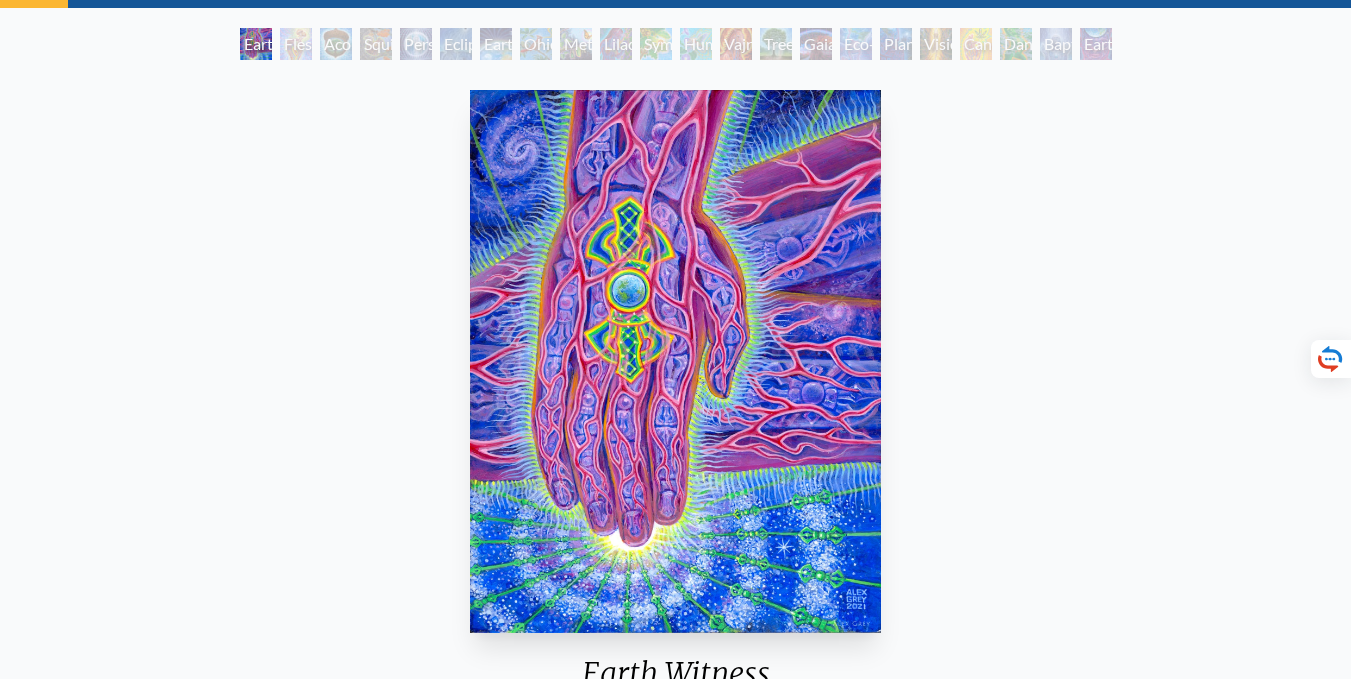 drag, startPoint x: 702, startPoint y: 315, endPoint x: 685, endPoint y: 315, distance: 17 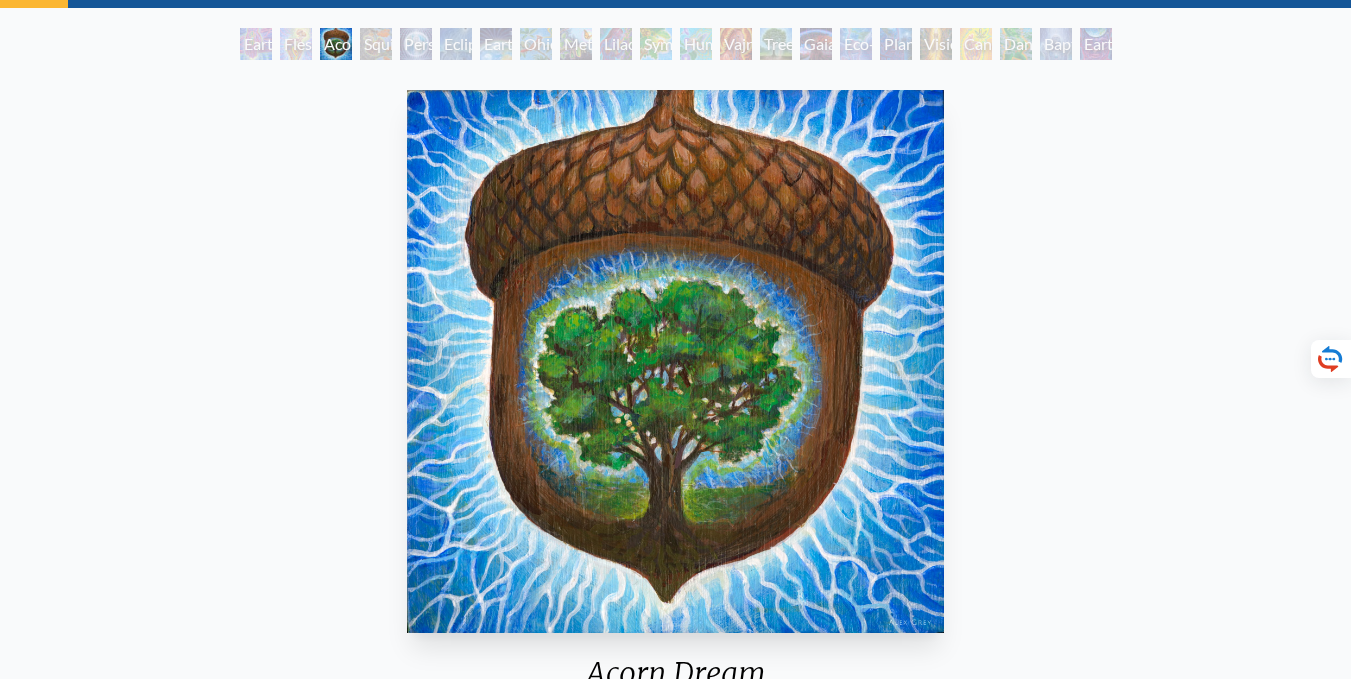 drag, startPoint x: 694, startPoint y: 314, endPoint x: 672, endPoint y: 317, distance: 22.203604 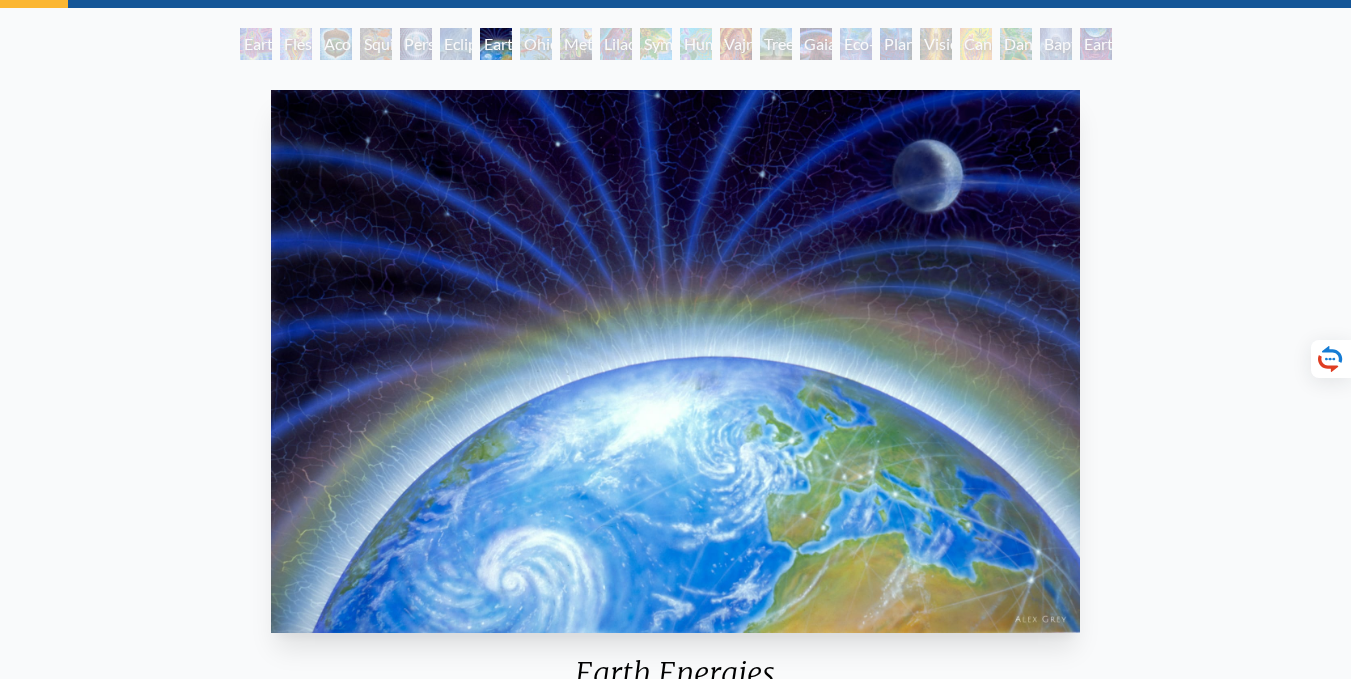 drag, startPoint x: 725, startPoint y: 316, endPoint x: 703, endPoint y: 324, distance: 23.409399 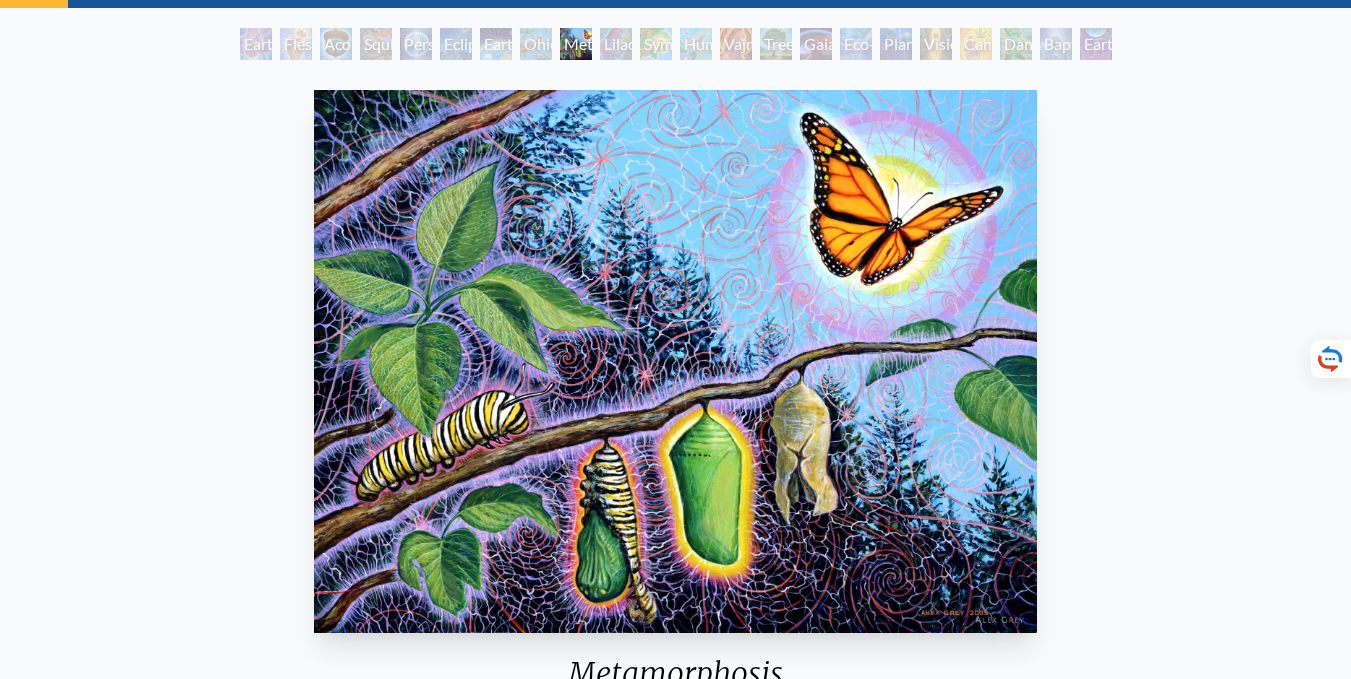 scroll, scrollTop: 0, scrollLeft: 0, axis: both 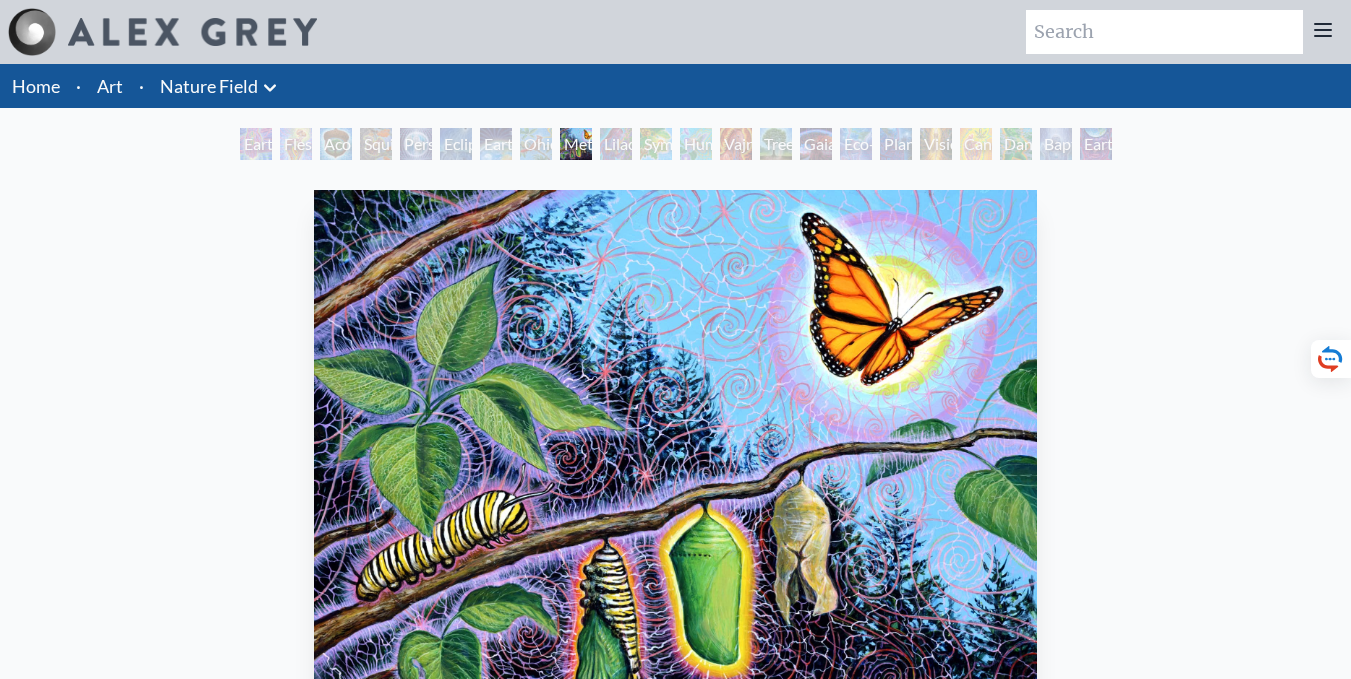 drag, startPoint x: 703, startPoint y: 324, endPoint x: 685, endPoint y: 328, distance: 18.439089 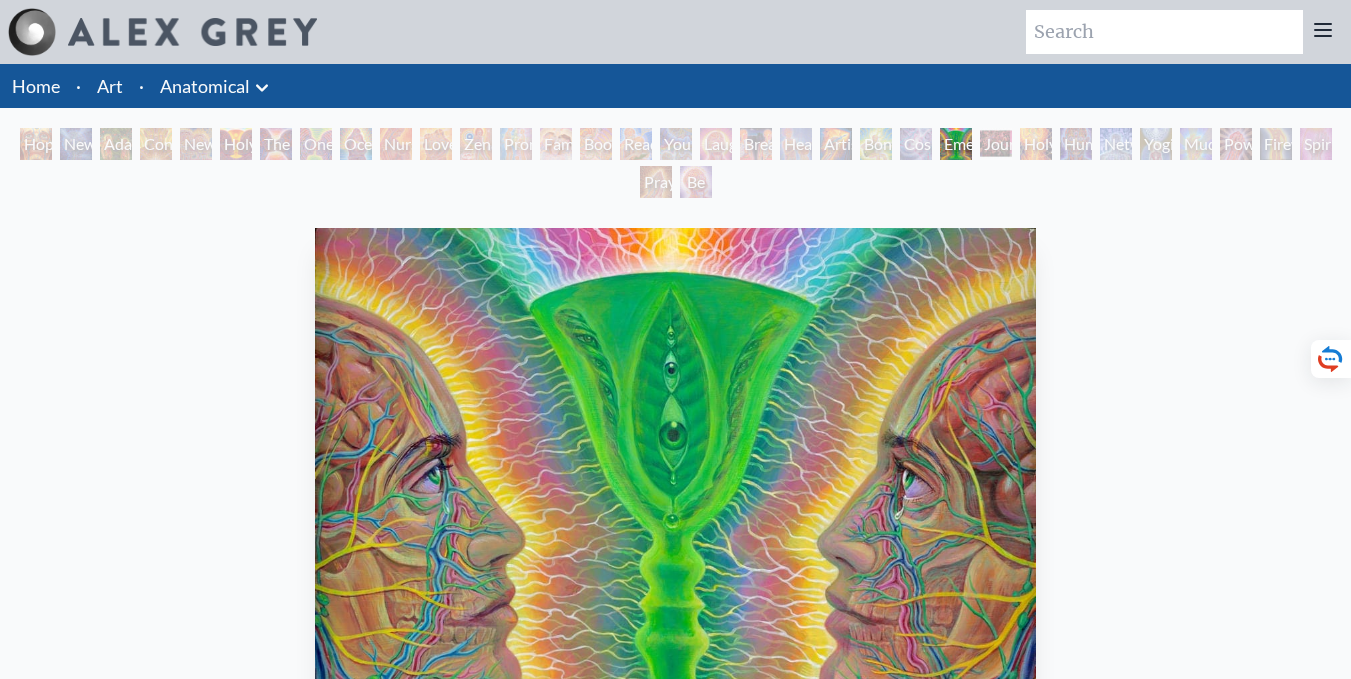 scroll, scrollTop: 0, scrollLeft: 0, axis: both 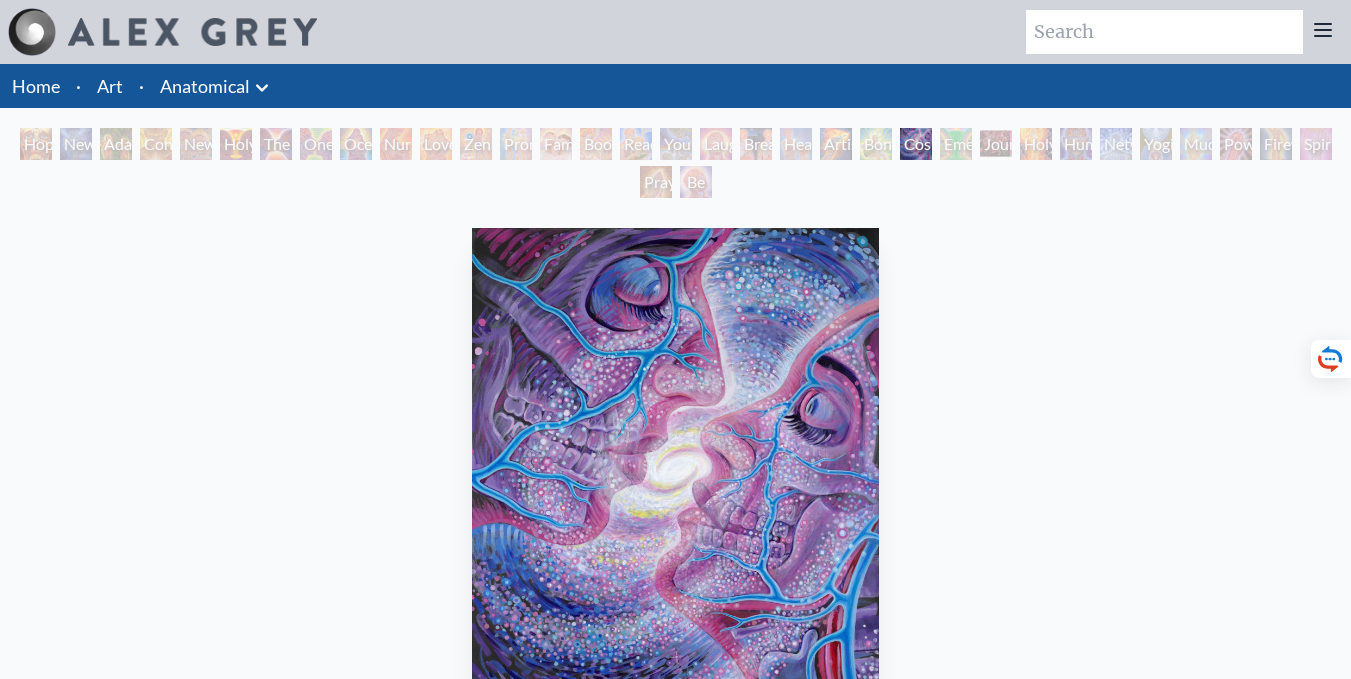 drag, startPoint x: 190, startPoint y: 215, endPoint x: 205, endPoint y: 203, distance: 19.209373 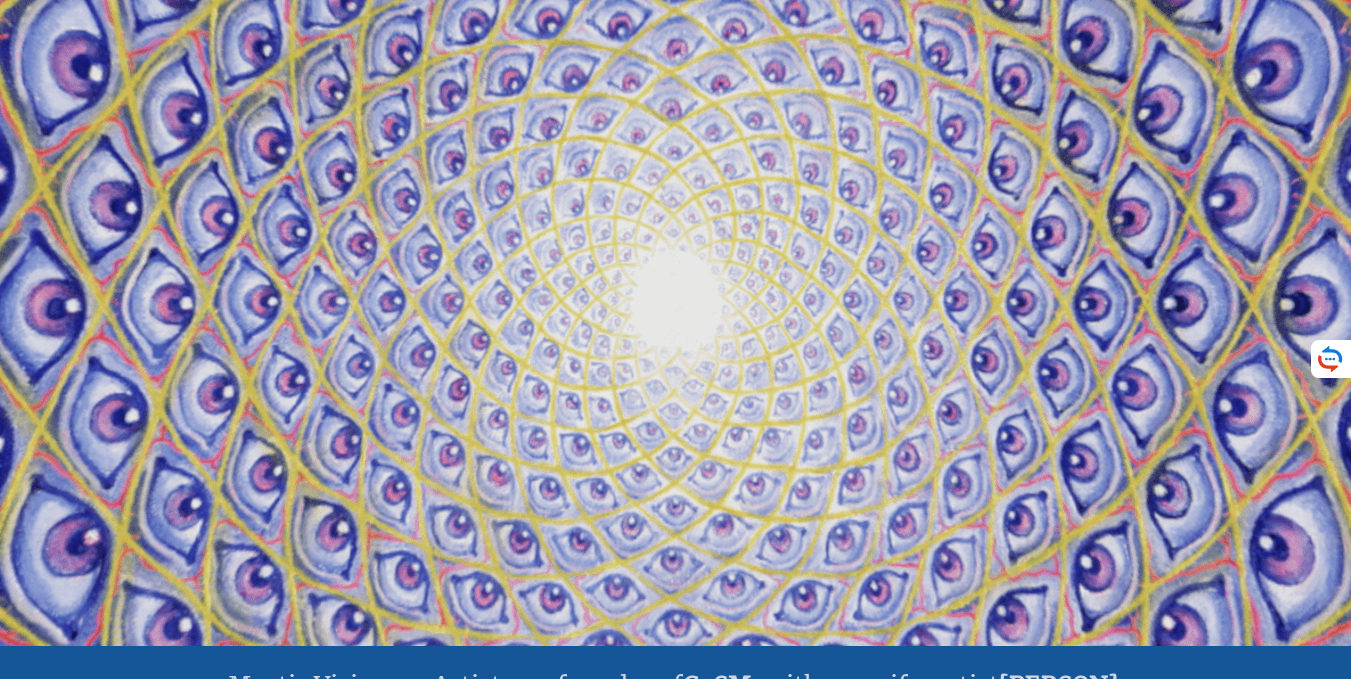 scroll, scrollTop: 0, scrollLeft: 0, axis: both 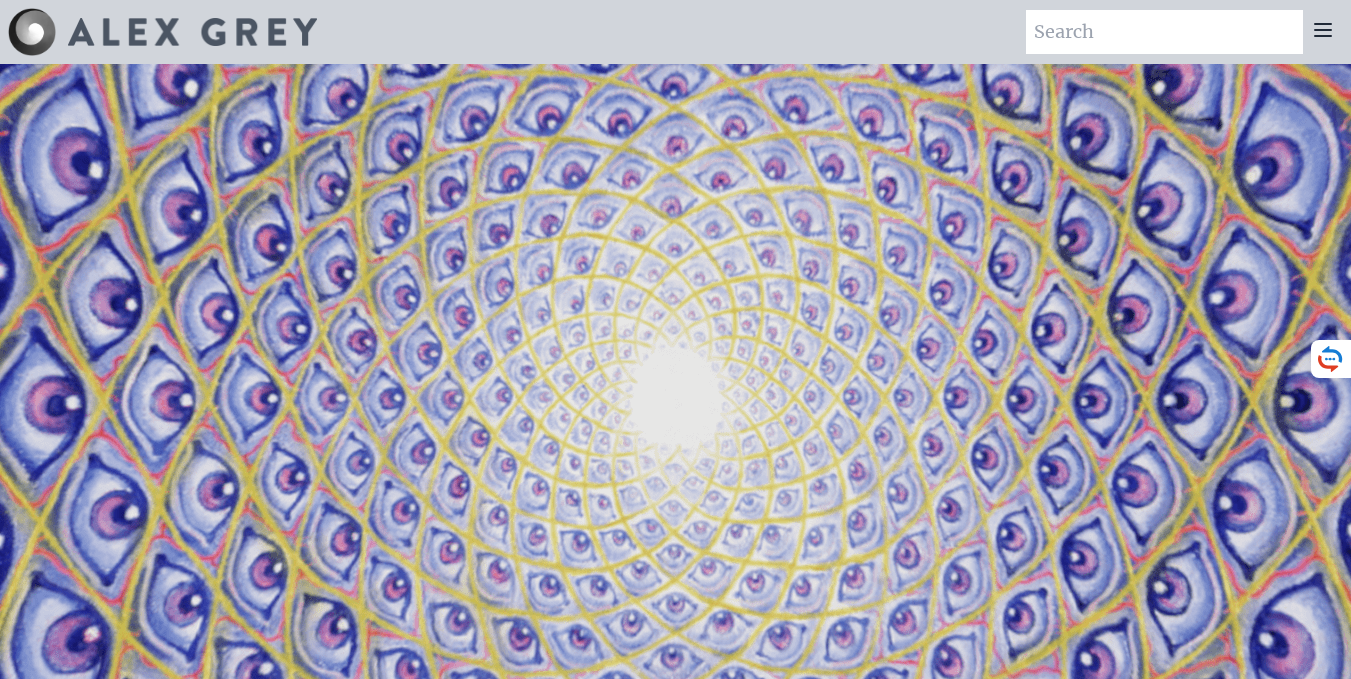 click 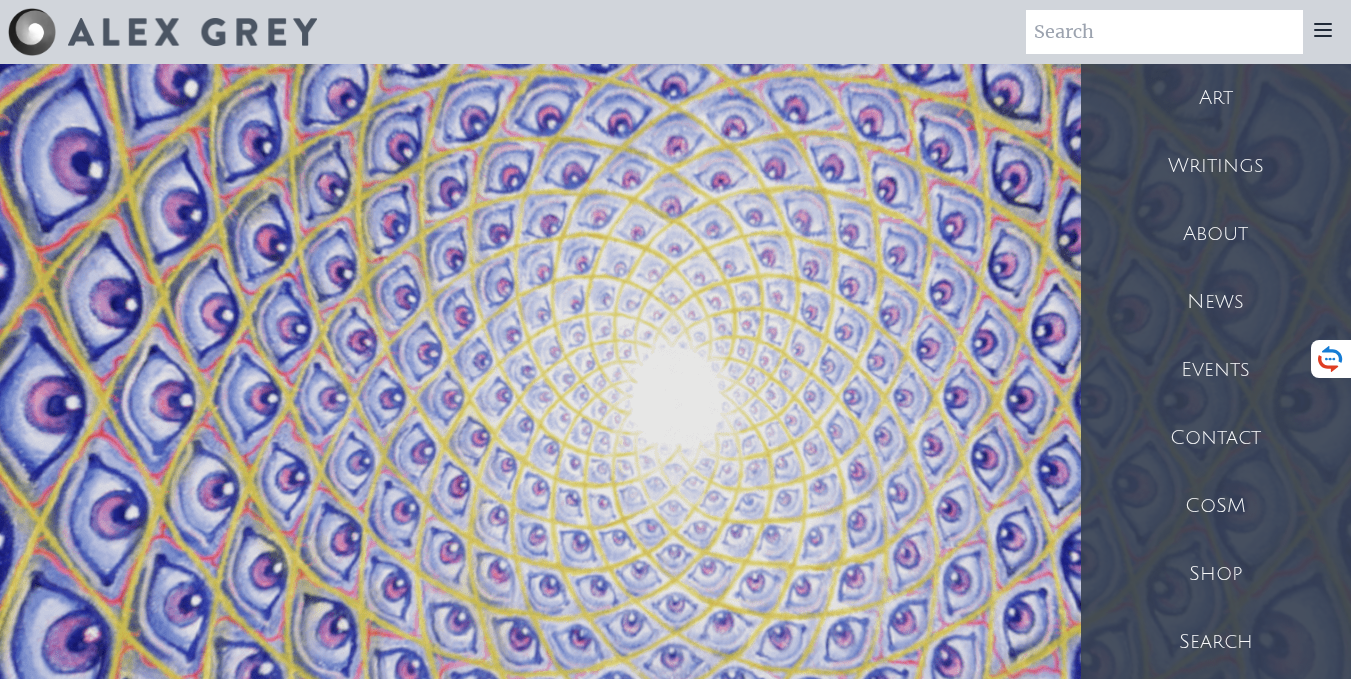 click on "Art" at bounding box center (1216, 98) 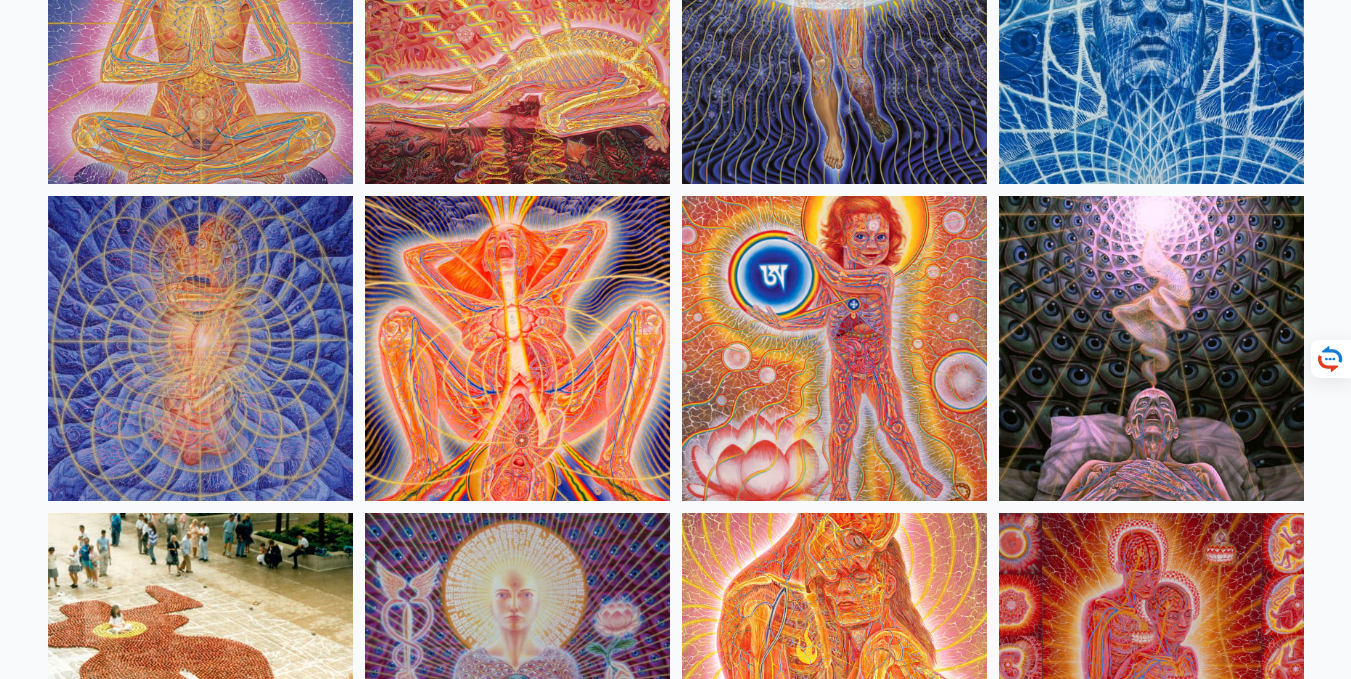 scroll, scrollTop: 18700, scrollLeft: 0, axis: vertical 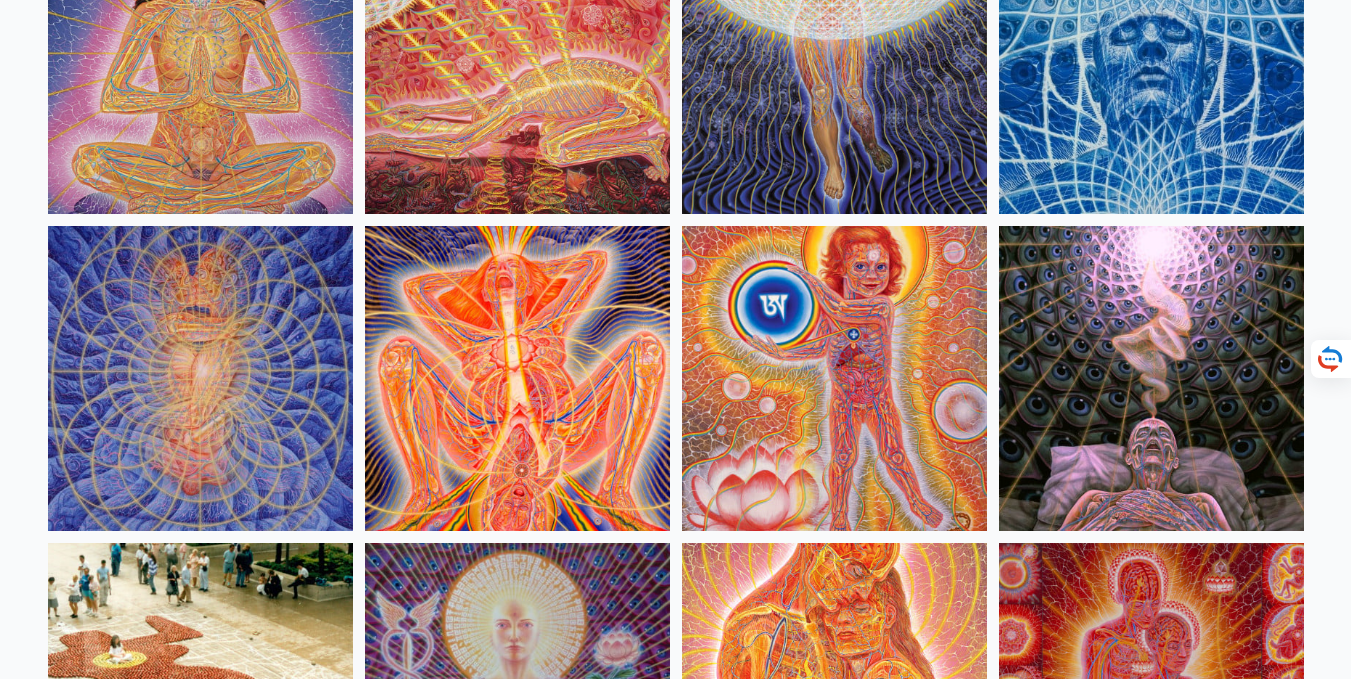 click at bounding box center (517, 378) 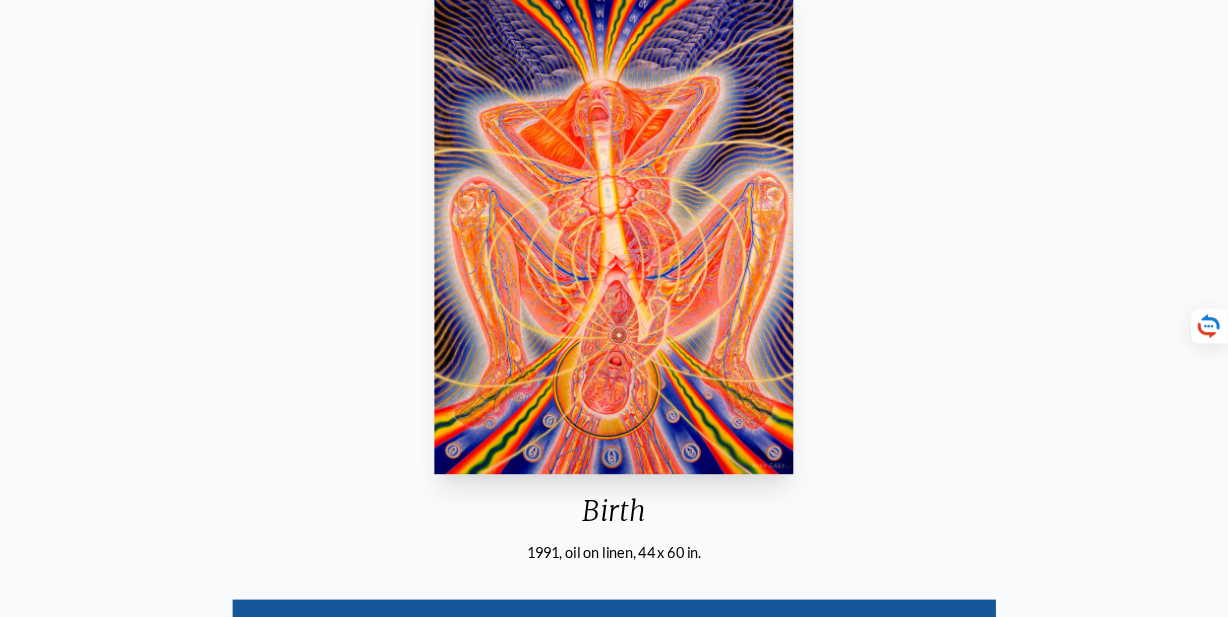 scroll, scrollTop: 300, scrollLeft: 0, axis: vertical 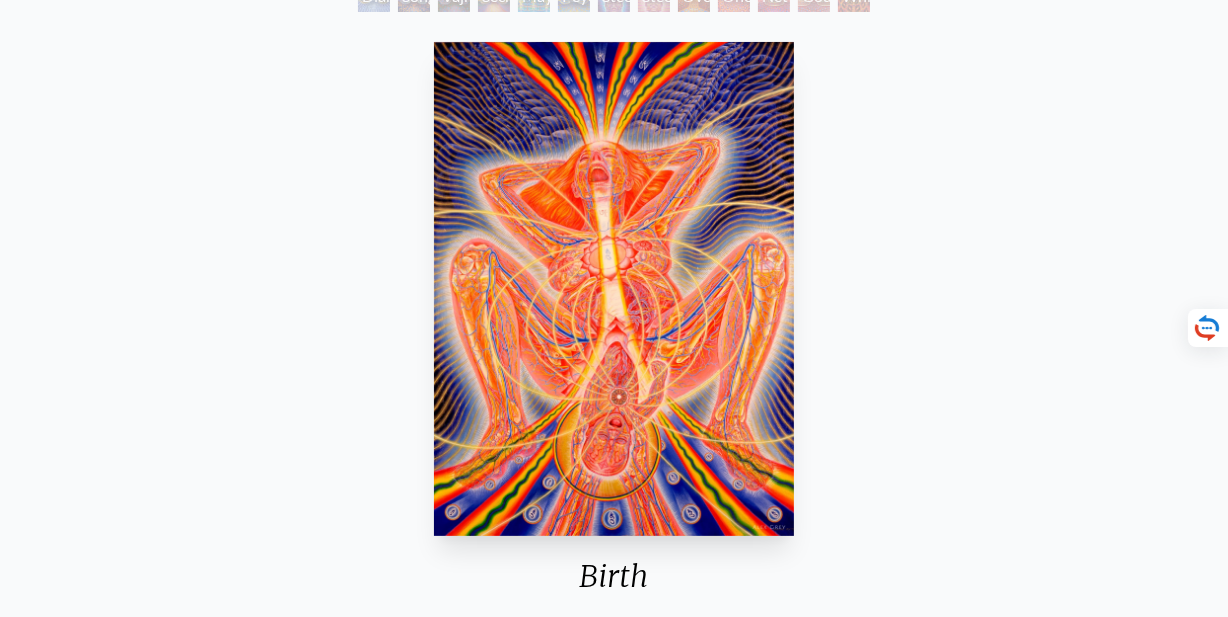 drag, startPoint x: 721, startPoint y: 208, endPoint x: 717, endPoint y: 222, distance: 14.56022 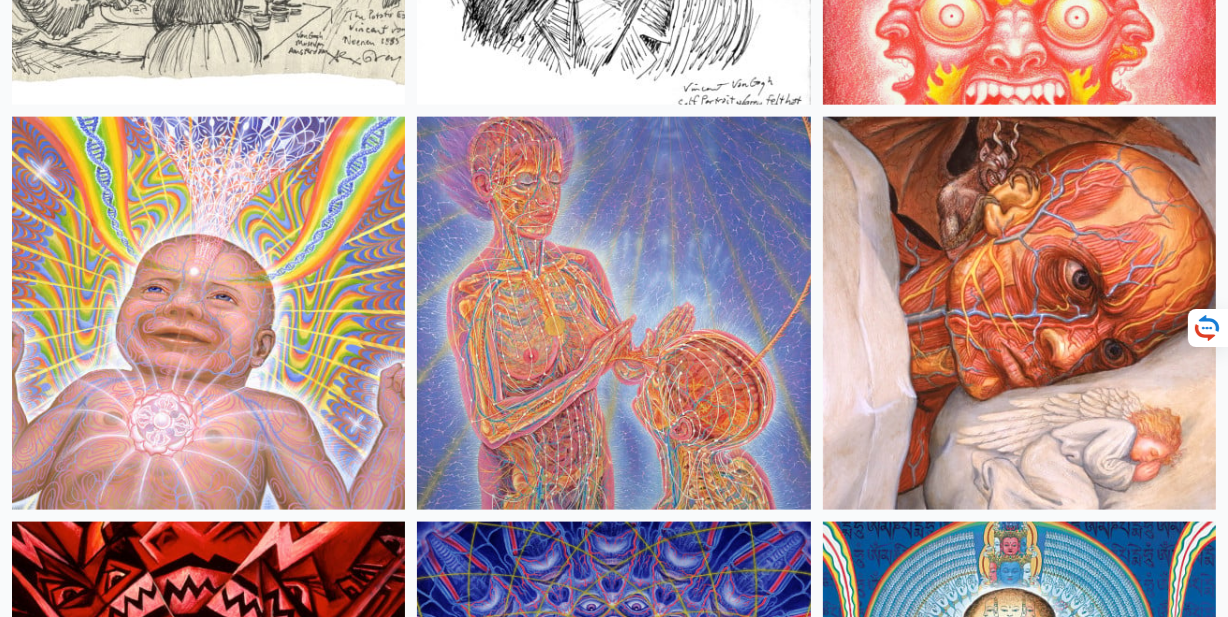 scroll, scrollTop: 29266, scrollLeft: 0, axis: vertical 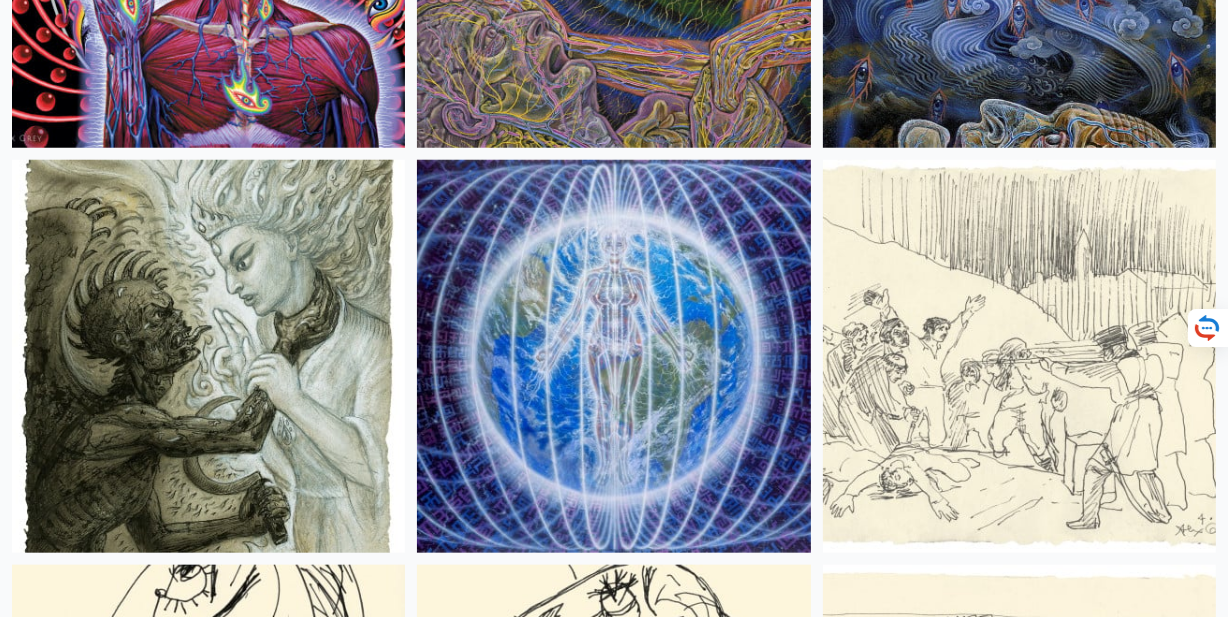 click at bounding box center (613, 356) 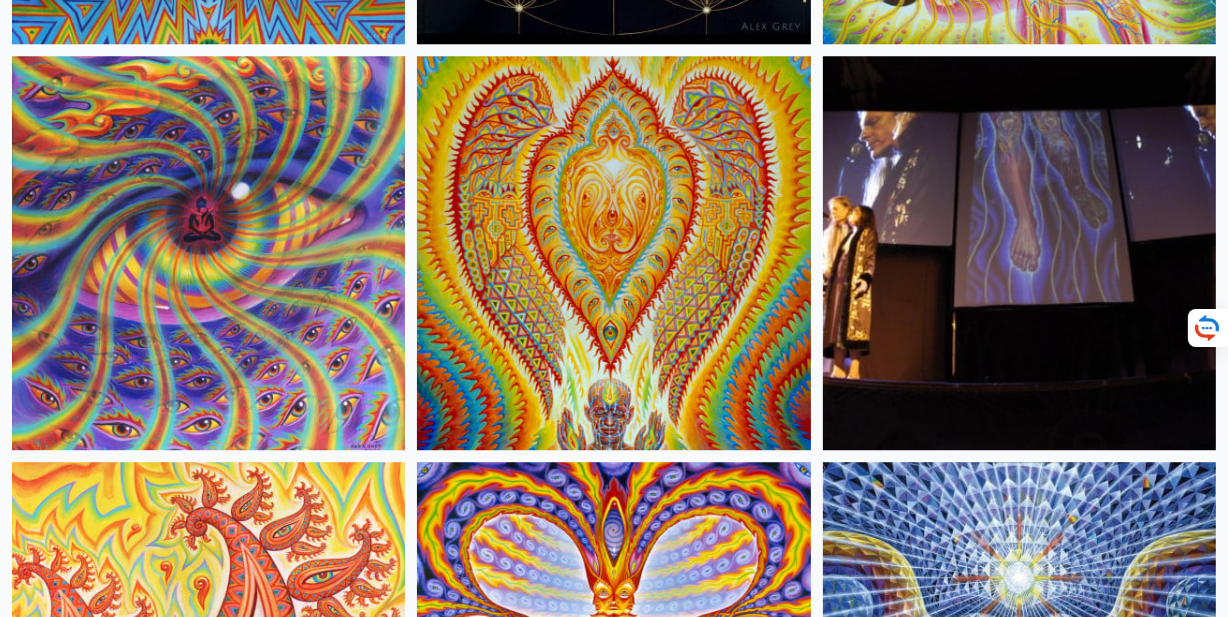 scroll, scrollTop: 18043, scrollLeft: 0, axis: vertical 